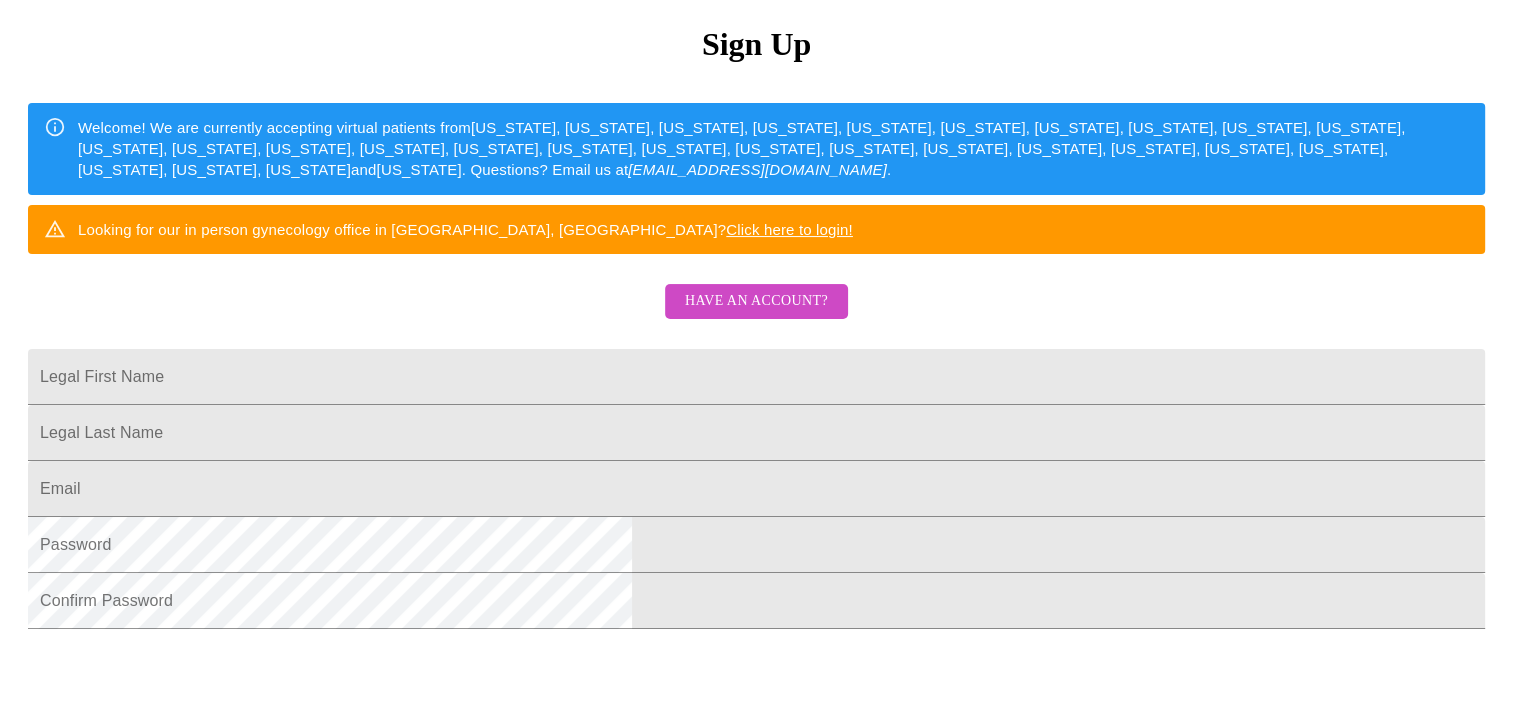 scroll, scrollTop: 228, scrollLeft: 0, axis: vertical 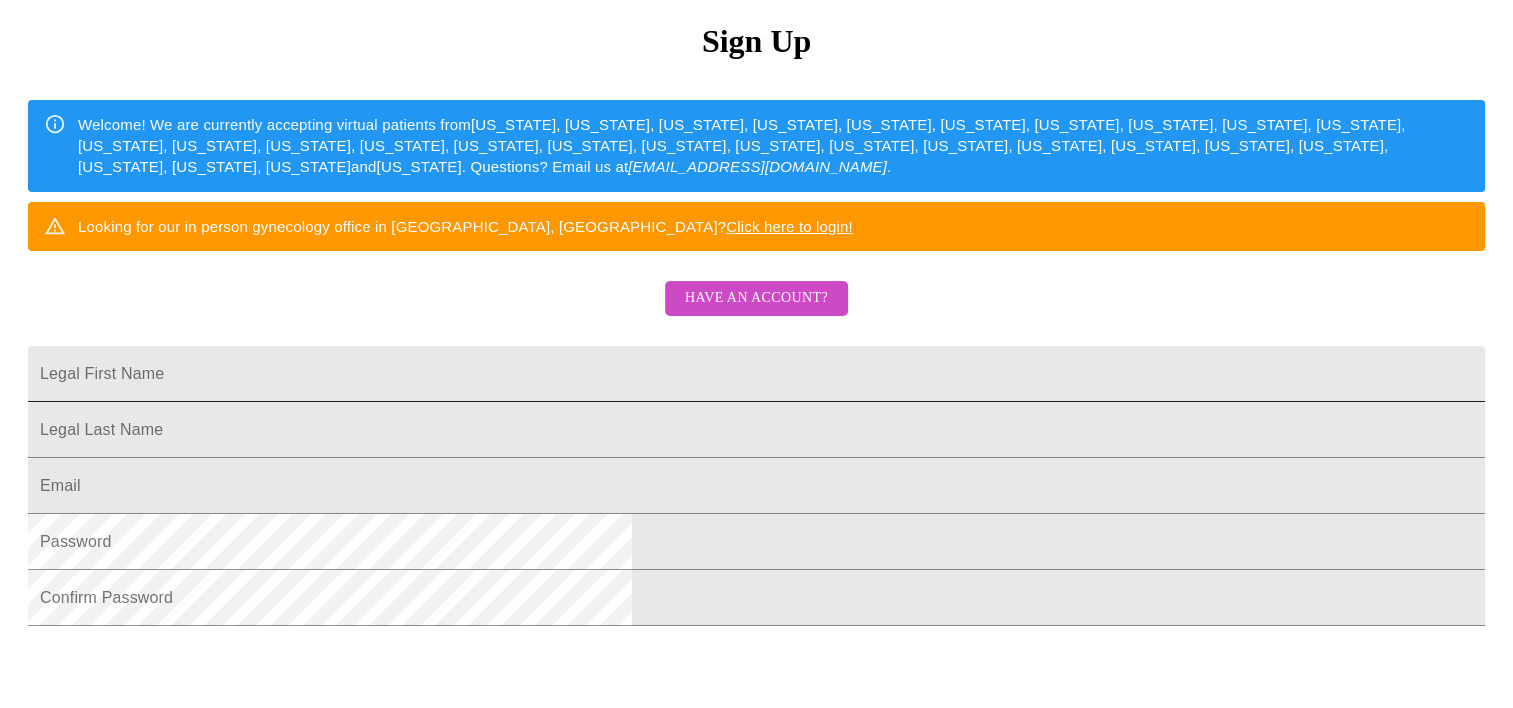 click on "Legal First Name" at bounding box center (756, 374) 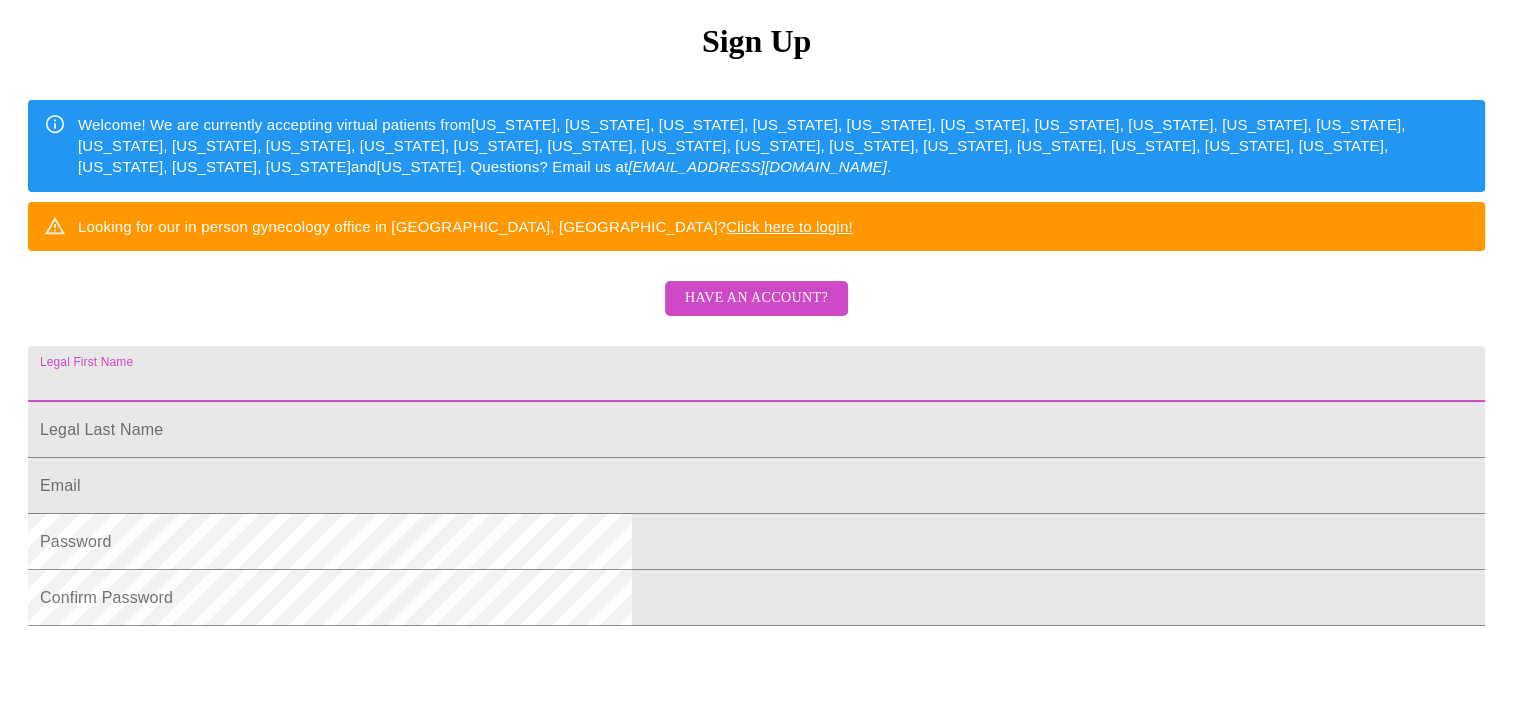 type on "mcyburt@hotmail.com" 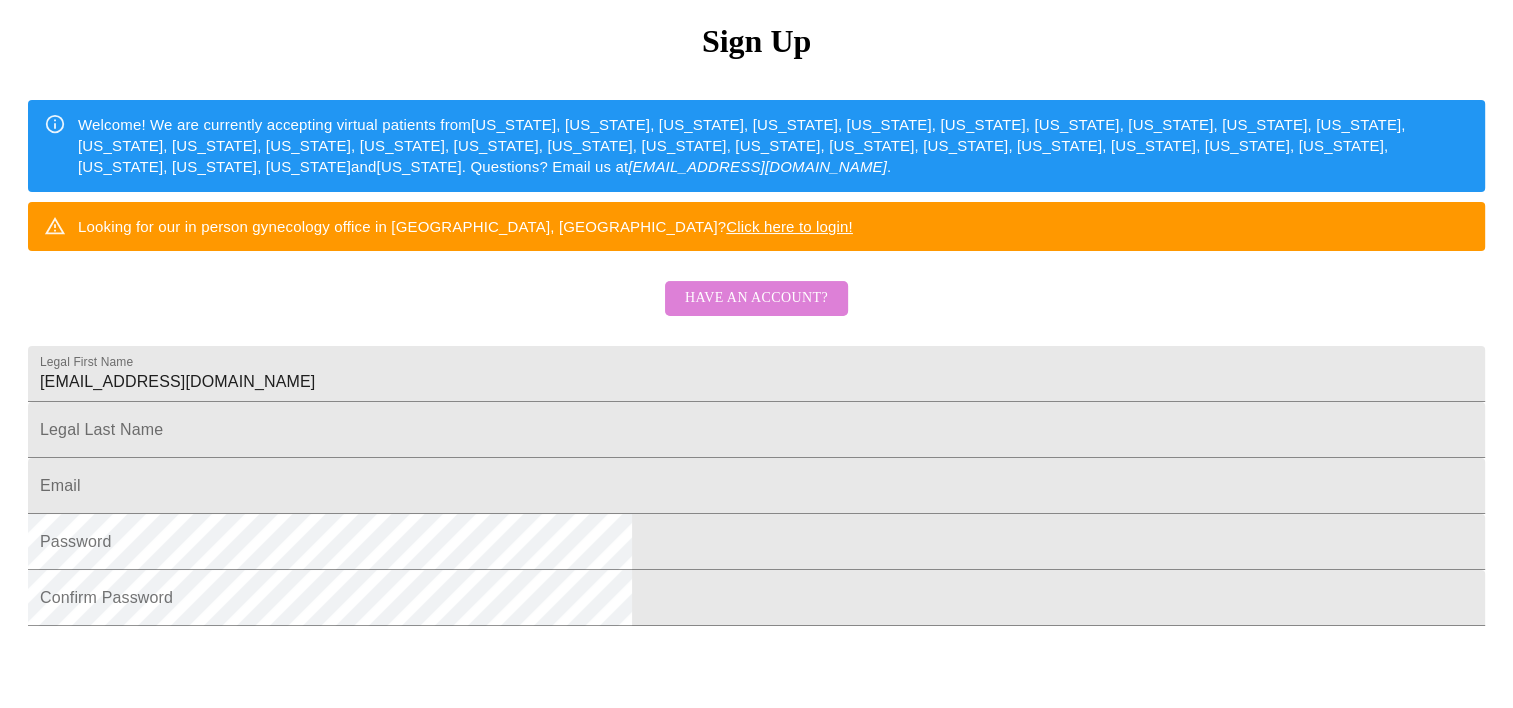 click on "Have an account?" at bounding box center (756, 298) 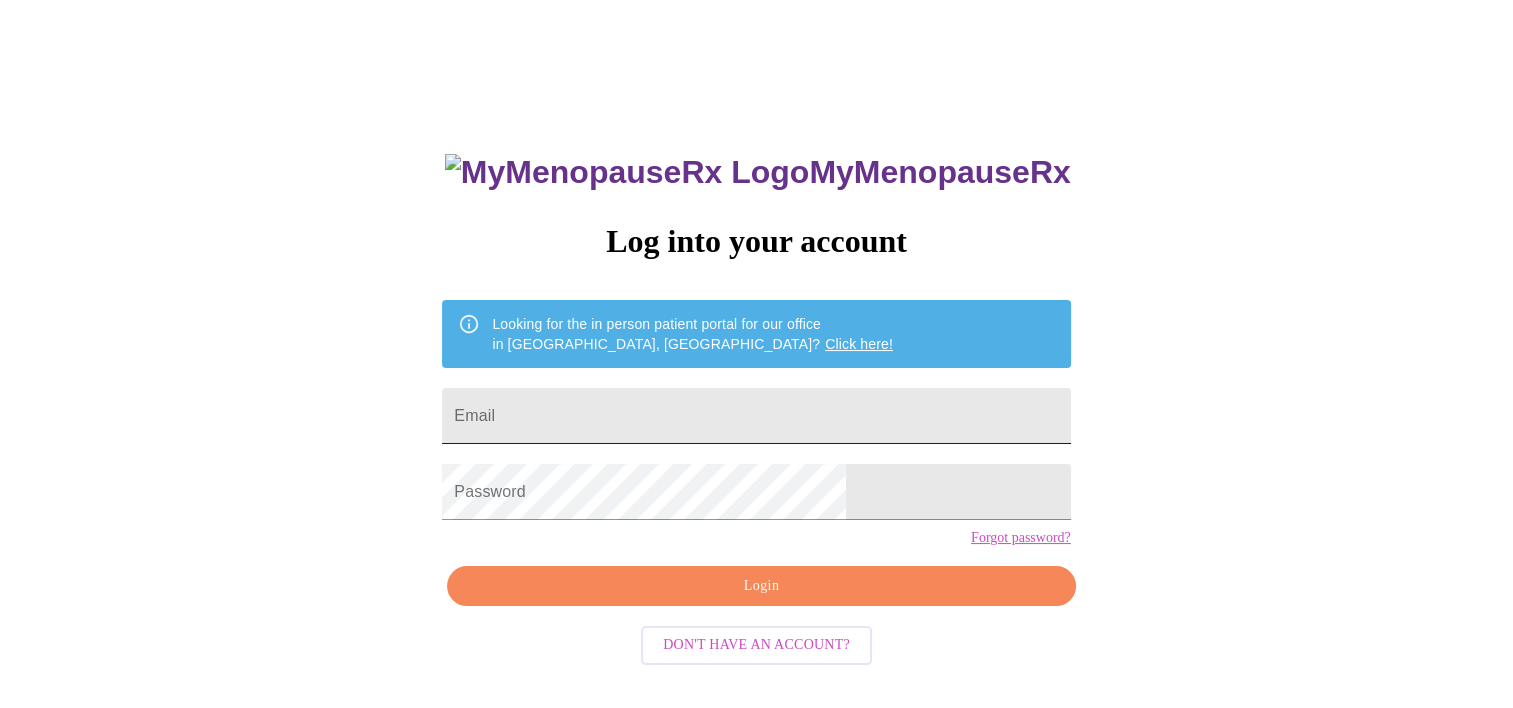 click on "Email" at bounding box center (756, 416) 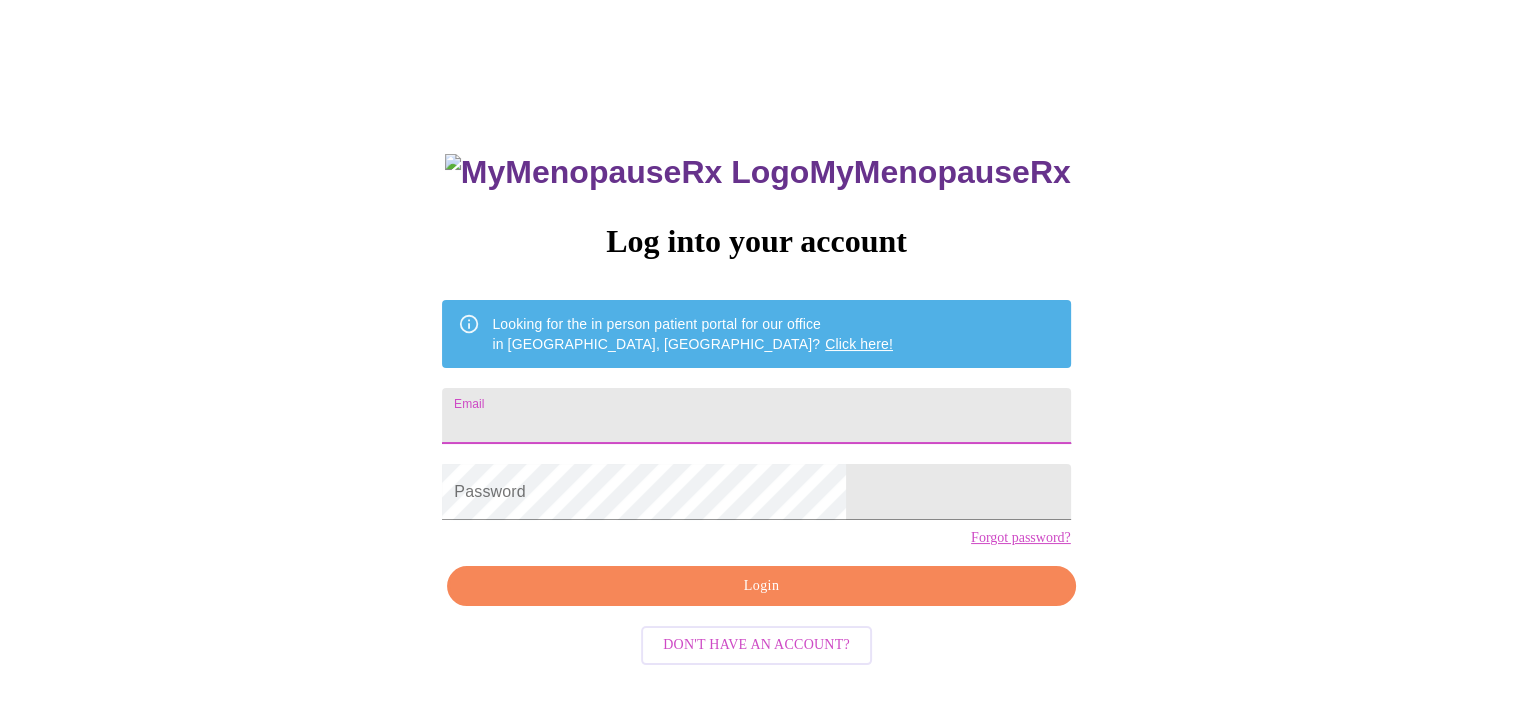 type on "[EMAIL_ADDRESS][DOMAIN_NAME]" 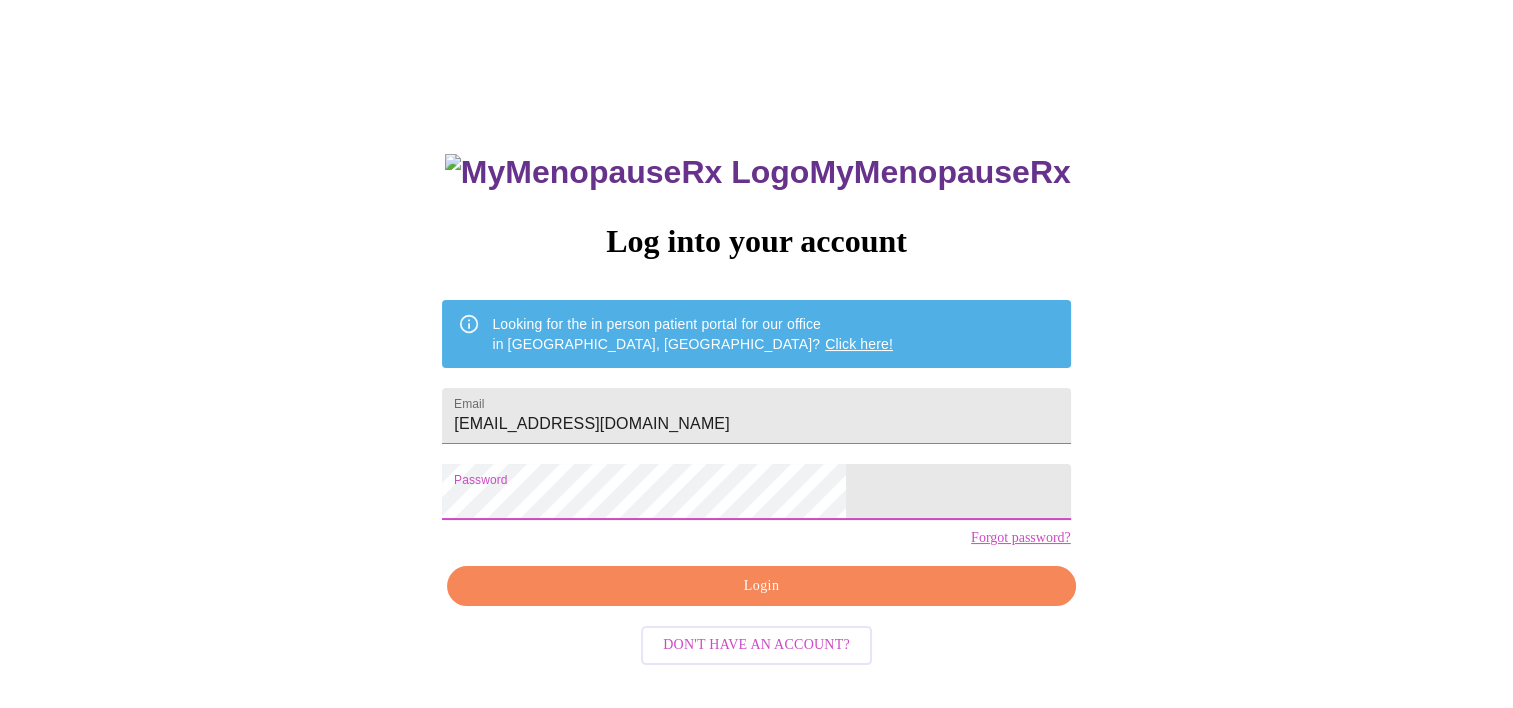 click on "Login" at bounding box center (761, 586) 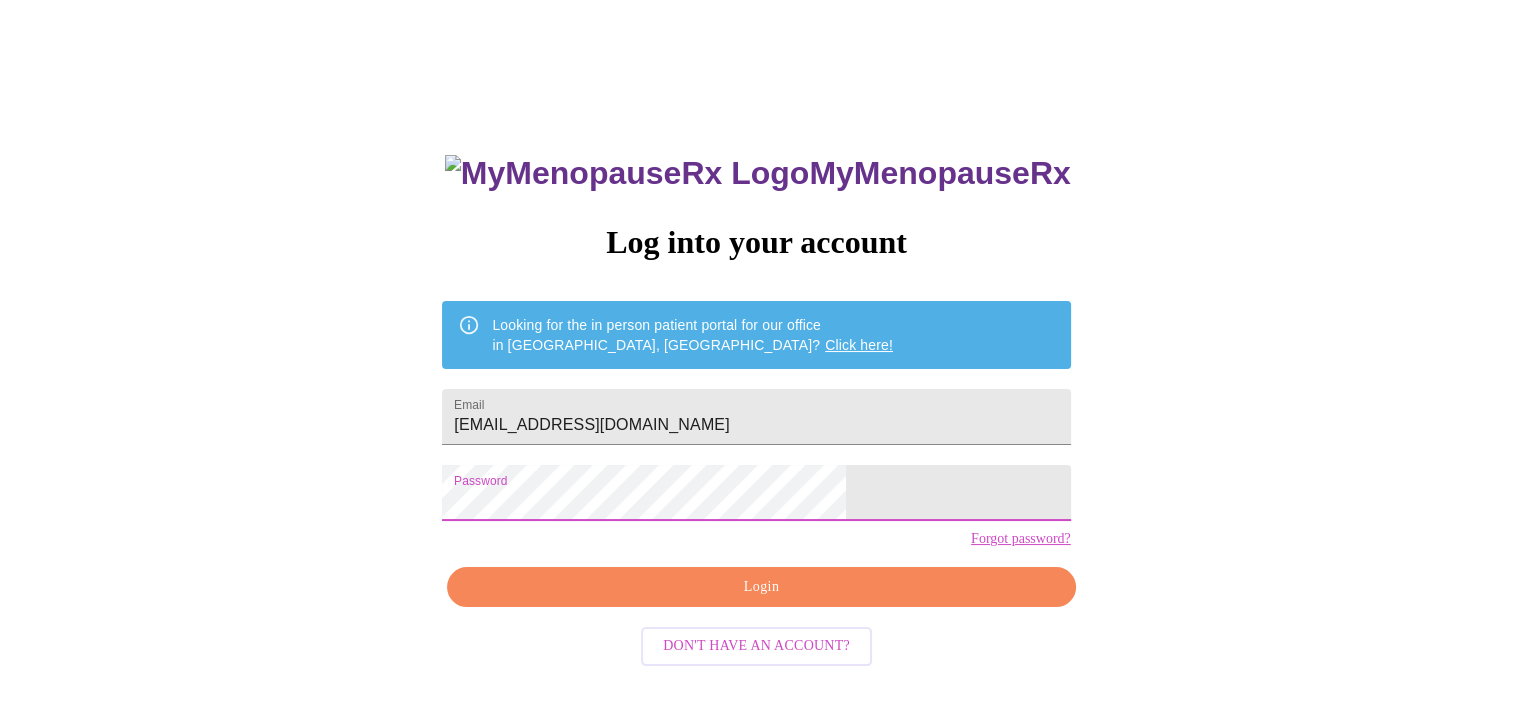 click on "Login" at bounding box center [761, 587] 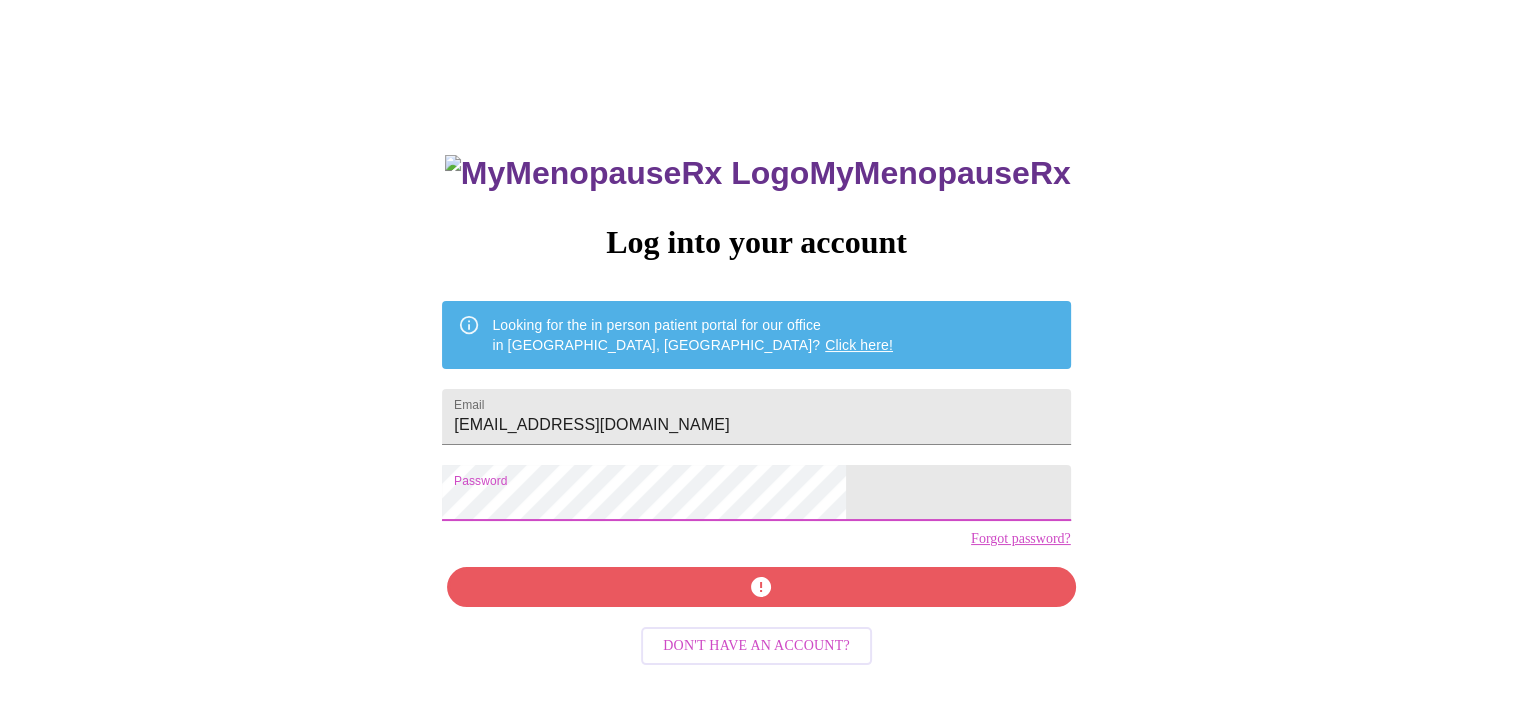 click on "MyMenopauseRx Log into your account Looking for the in person patient portal for our office   in Wheaton, IL? Click here! Email mcyburt@hotmail.com Password Forgot password? Don't have an account?" at bounding box center [756, 477] 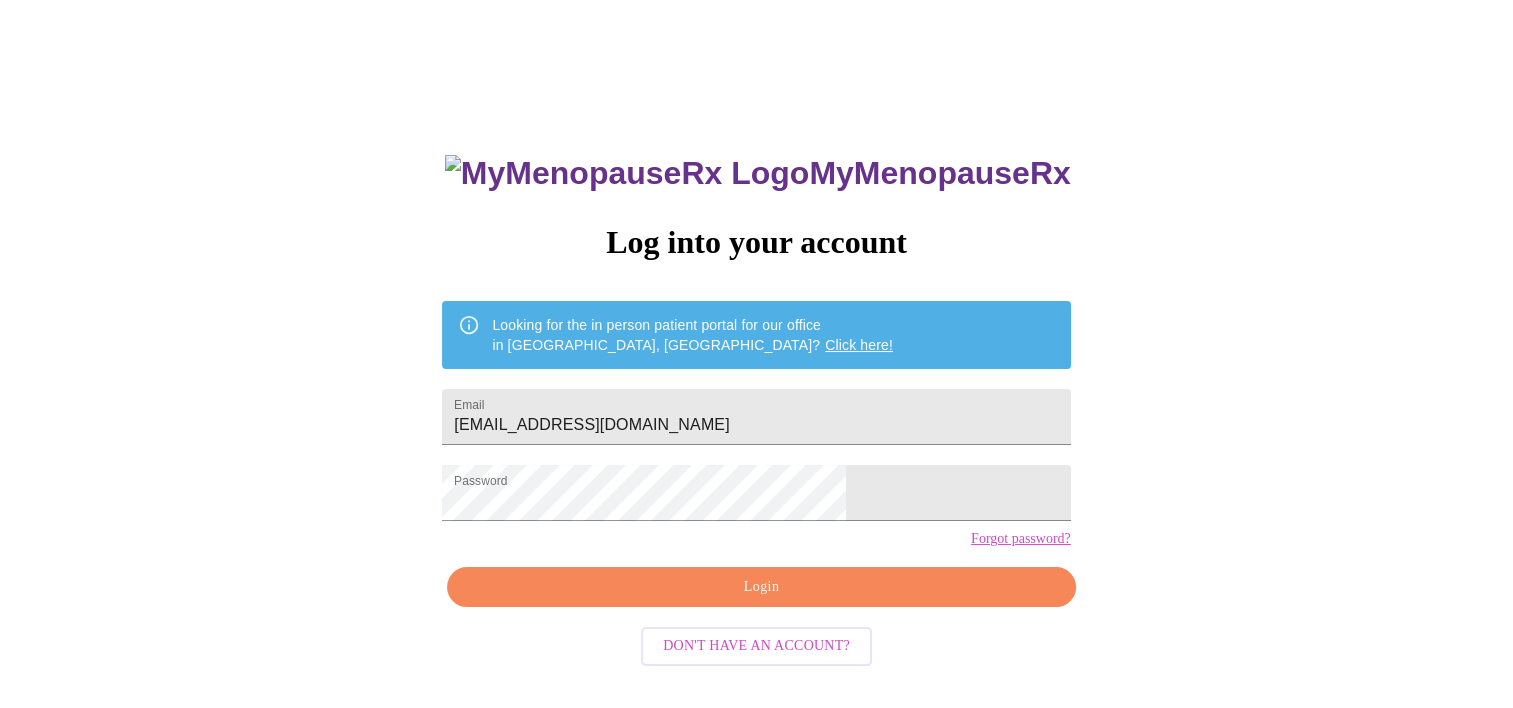 click on "MyMenopauseRx Log into your account Looking for the in person patient portal for our office   in Wheaton, IL? Click here! Email mcyburt@hotmail.com Password Forgot password? Login Don't have an account?" at bounding box center [756, 477] 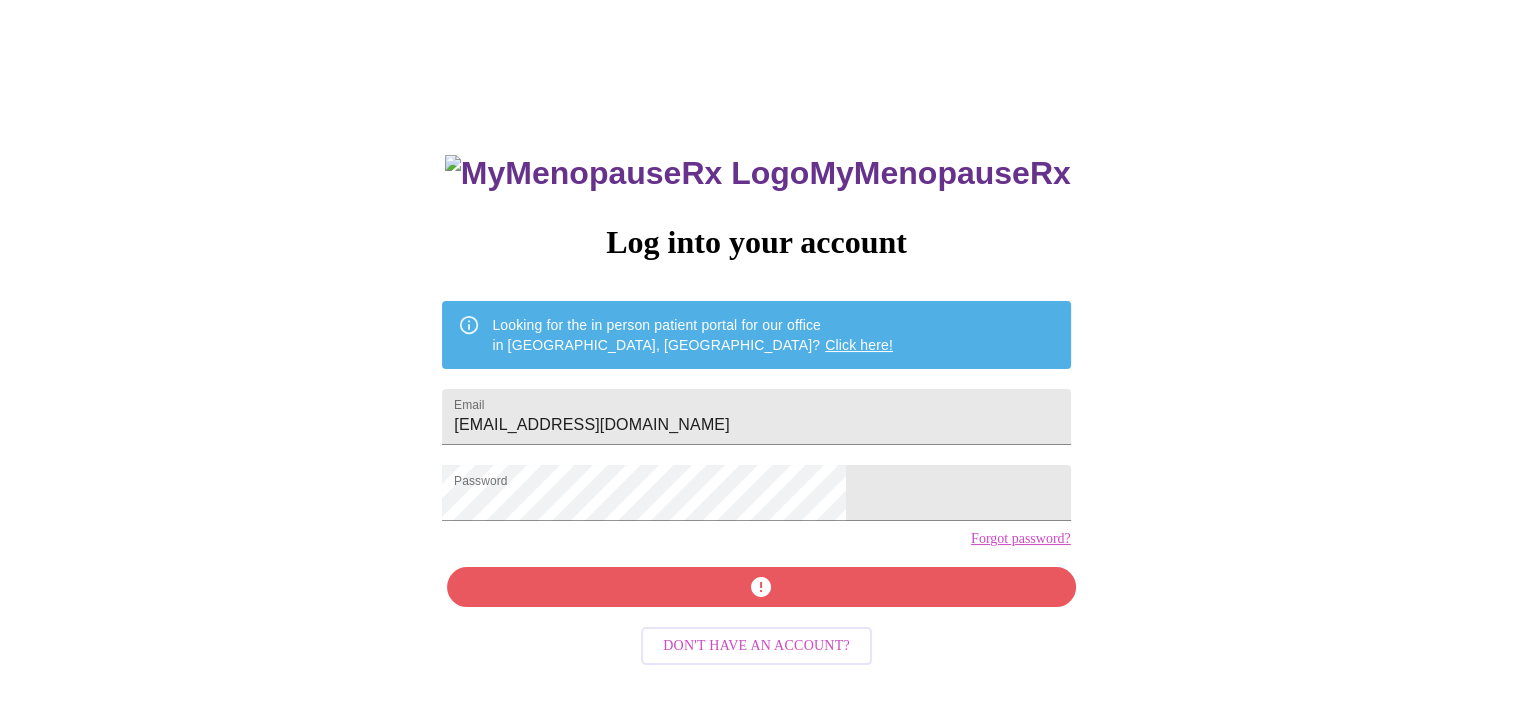 click on "Forgot password?" at bounding box center (1021, 539) 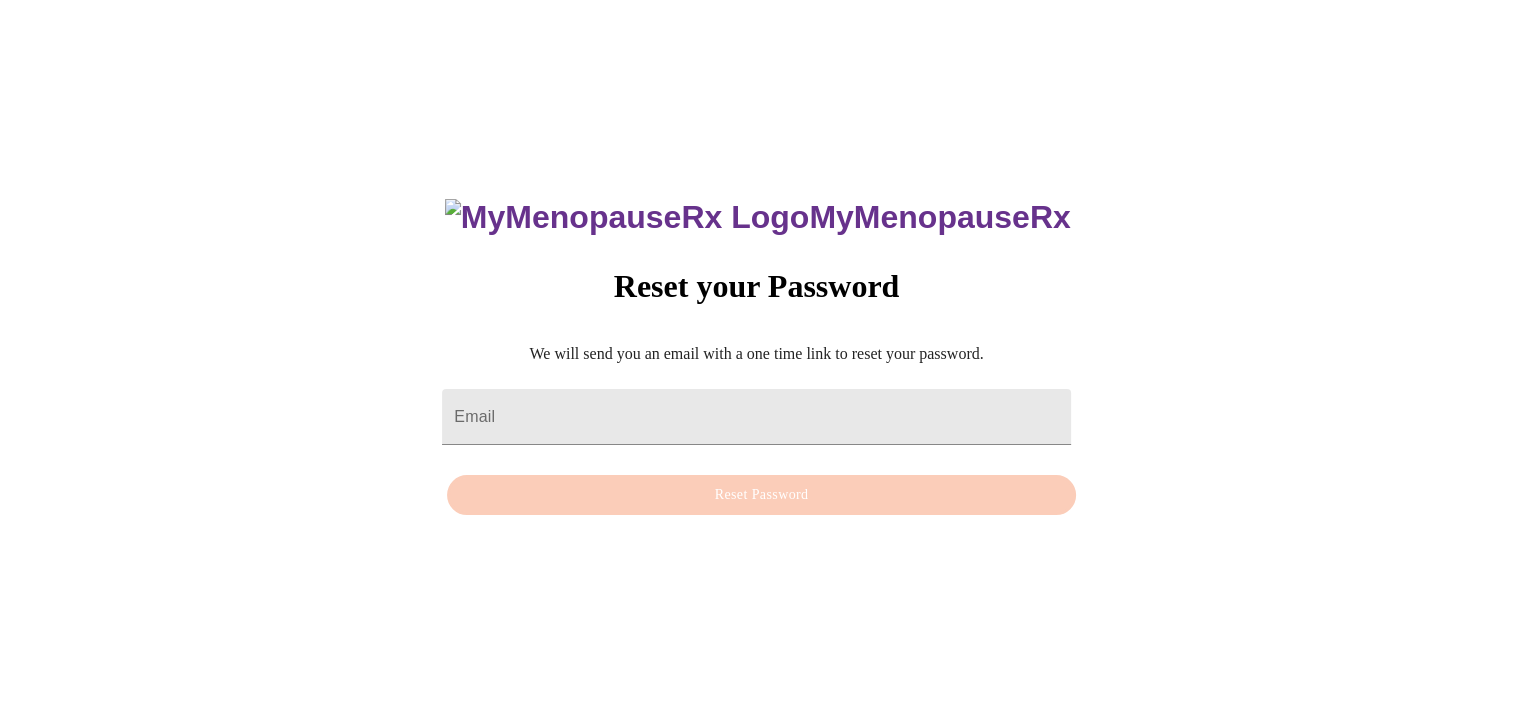 scroll, scrollTop: 20, scrollLeft: 0, axis: vertical 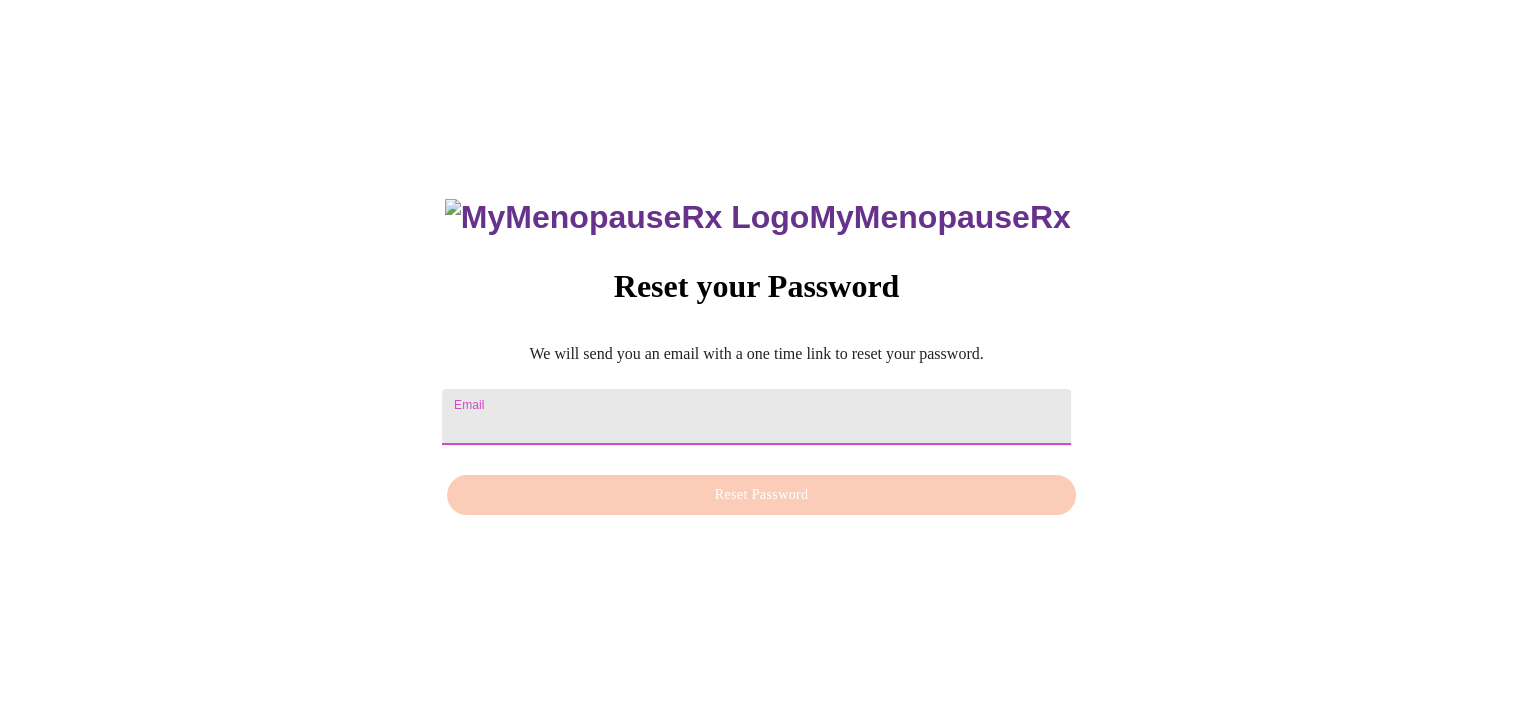 click on "Email" at bounding box center [756, 417] 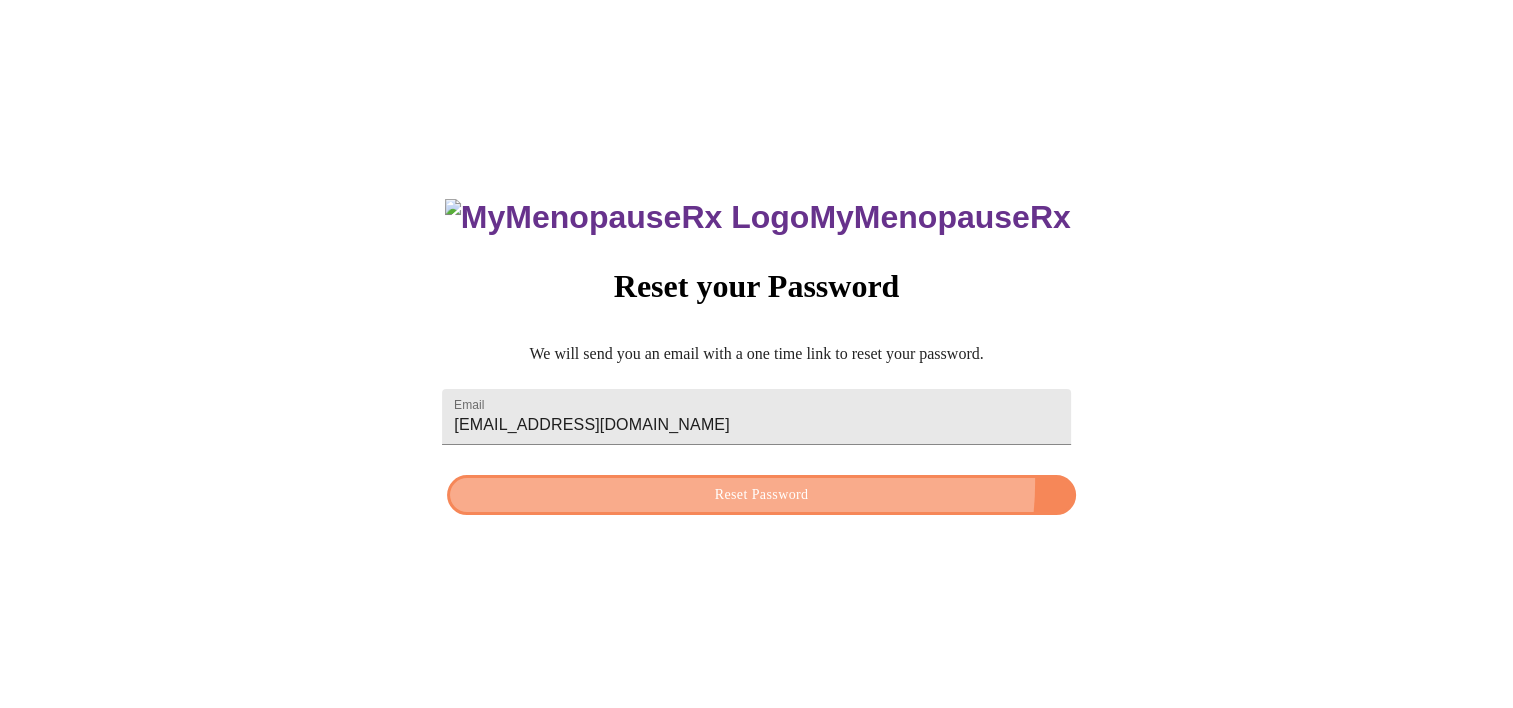 click on "Reset Password" at bounding box center [761, 495] 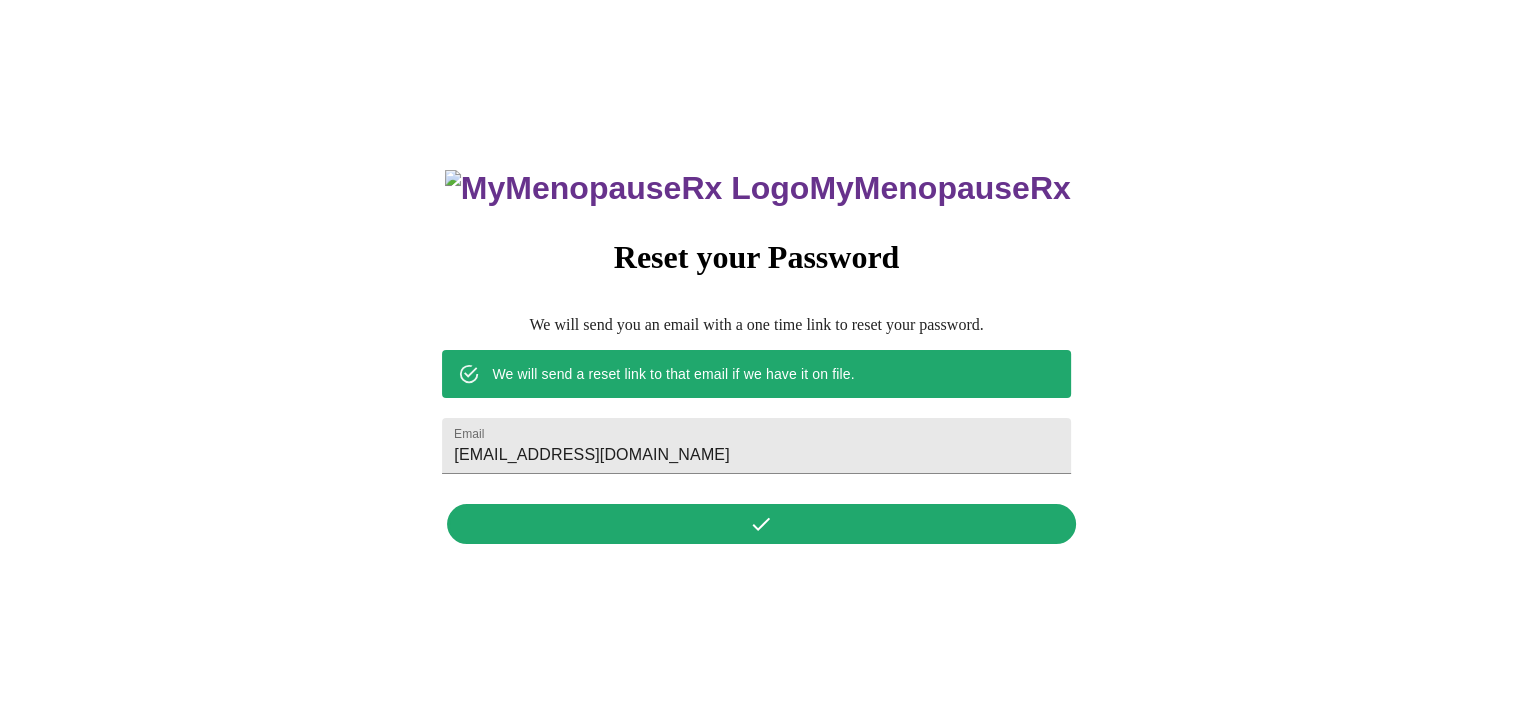 scroll, scrollTop: 0, scrollLeft: 0, axis: both 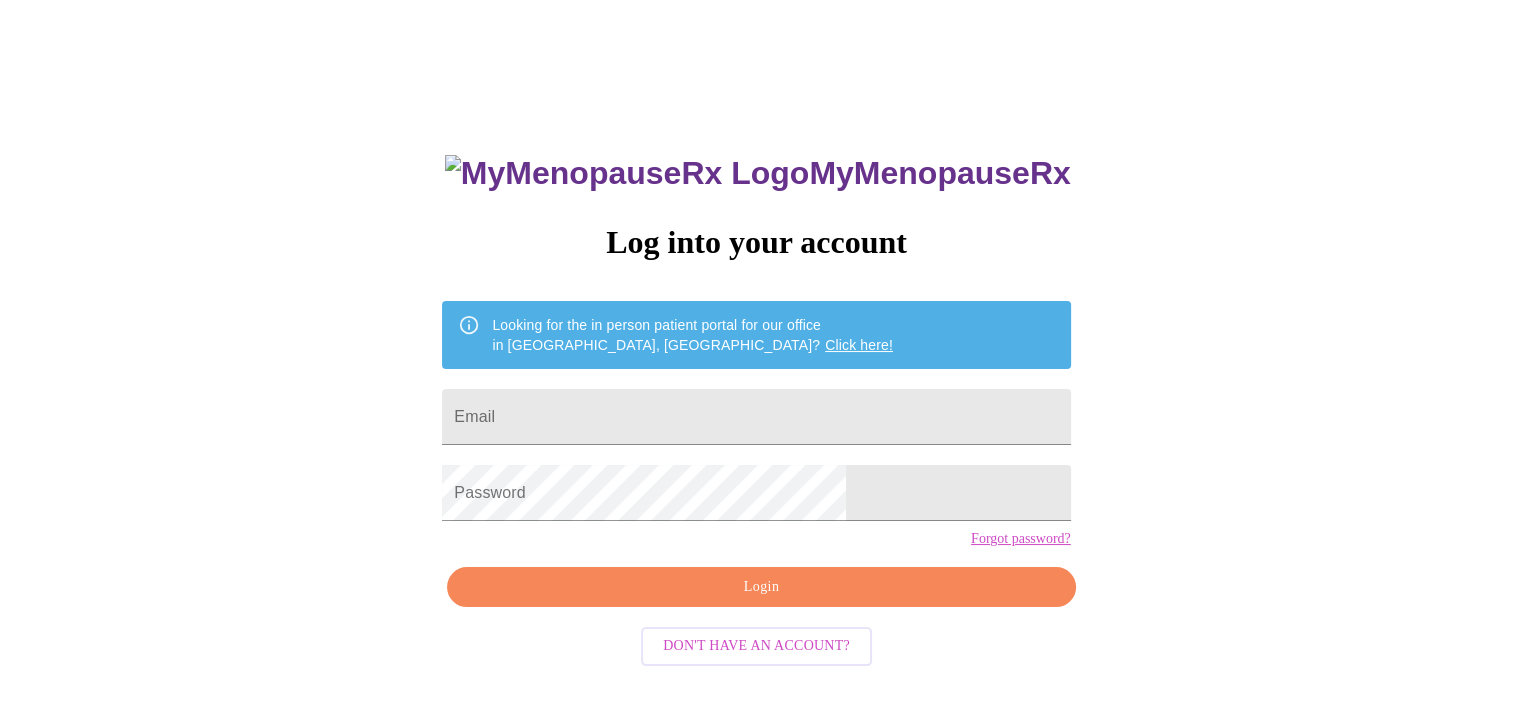 click on "Click here!" at bounding box center [859, 345] 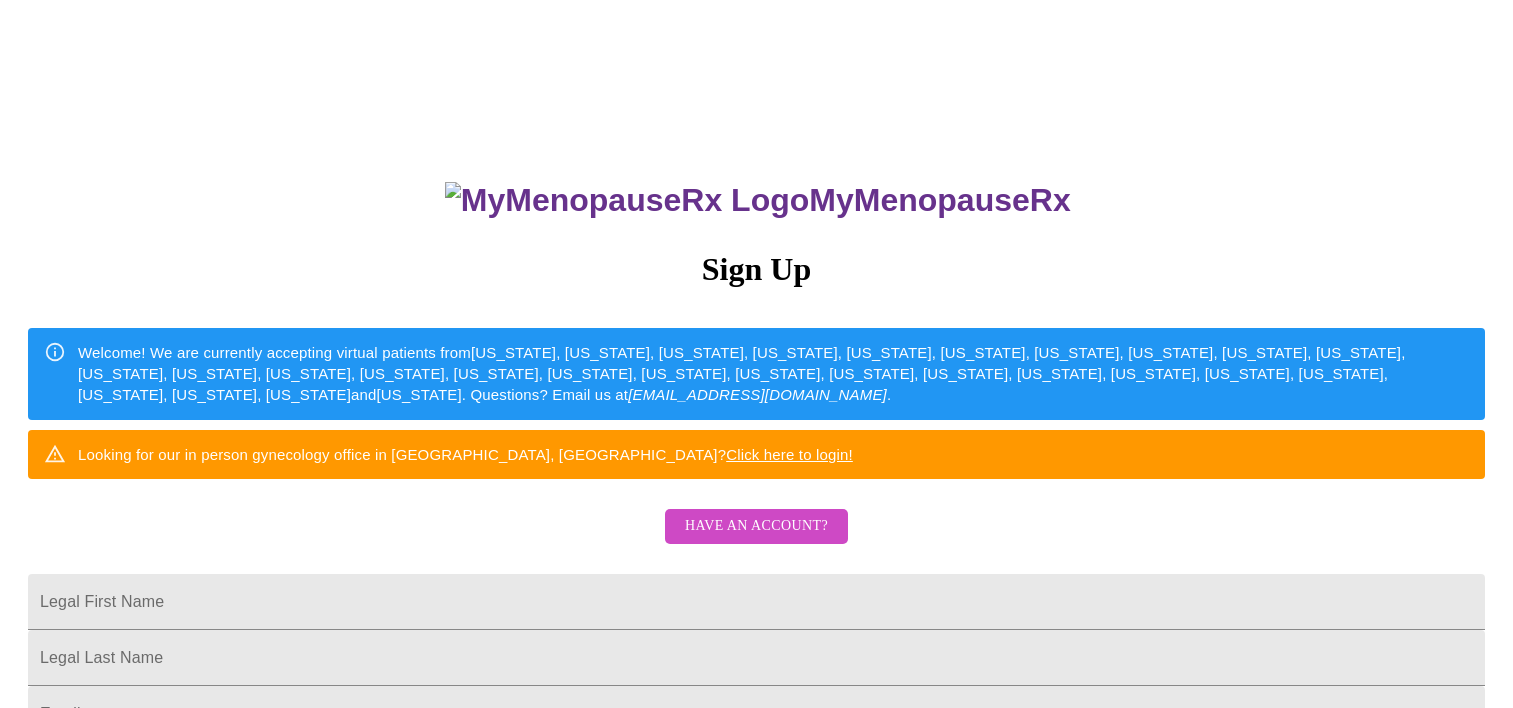 scroll, scrollTop: 0, scrollLeft: 0, axis: both 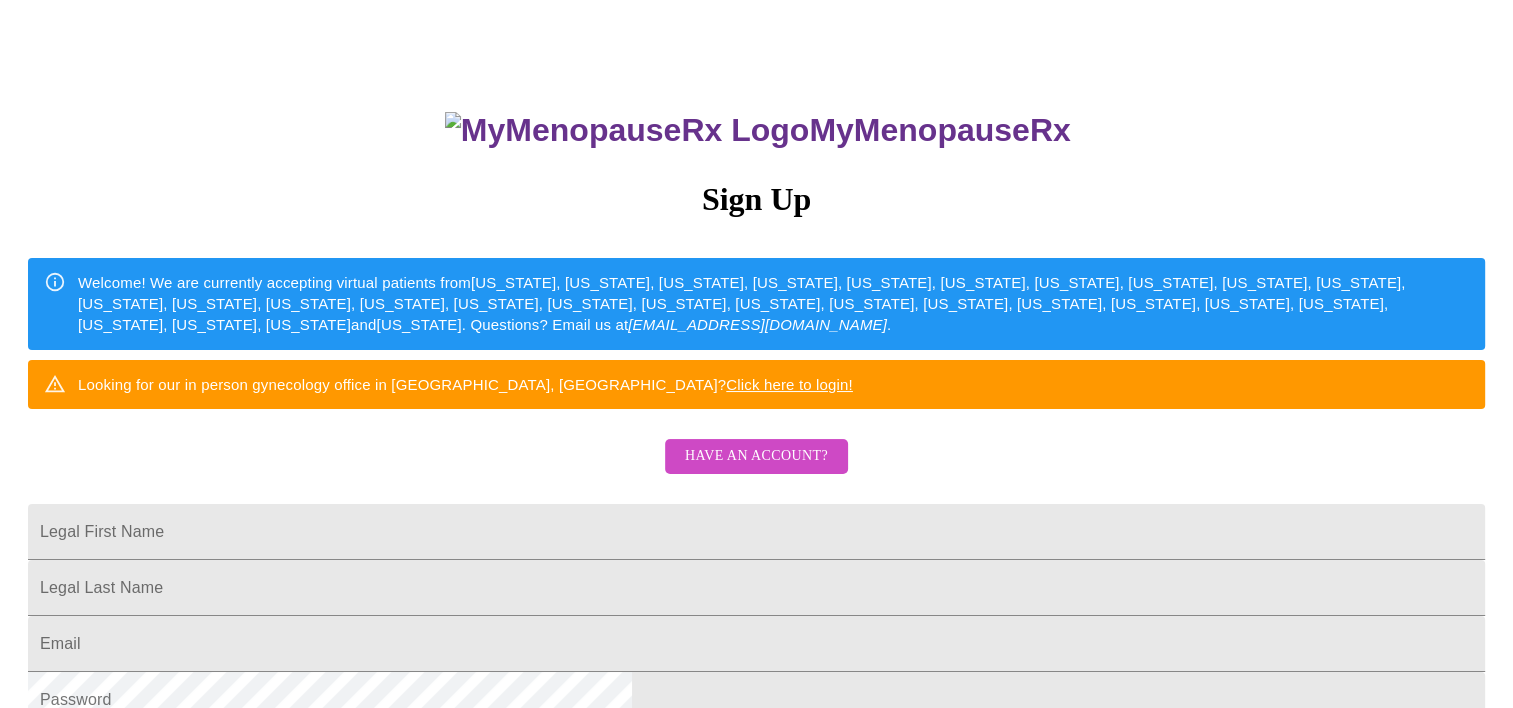 click on "Looking for our in person gynecology office in [GEOGRAPHIC_DATA], [GEOGRAPHIC_DATA]?  Click here to login!" at bounding box center [465, 384] 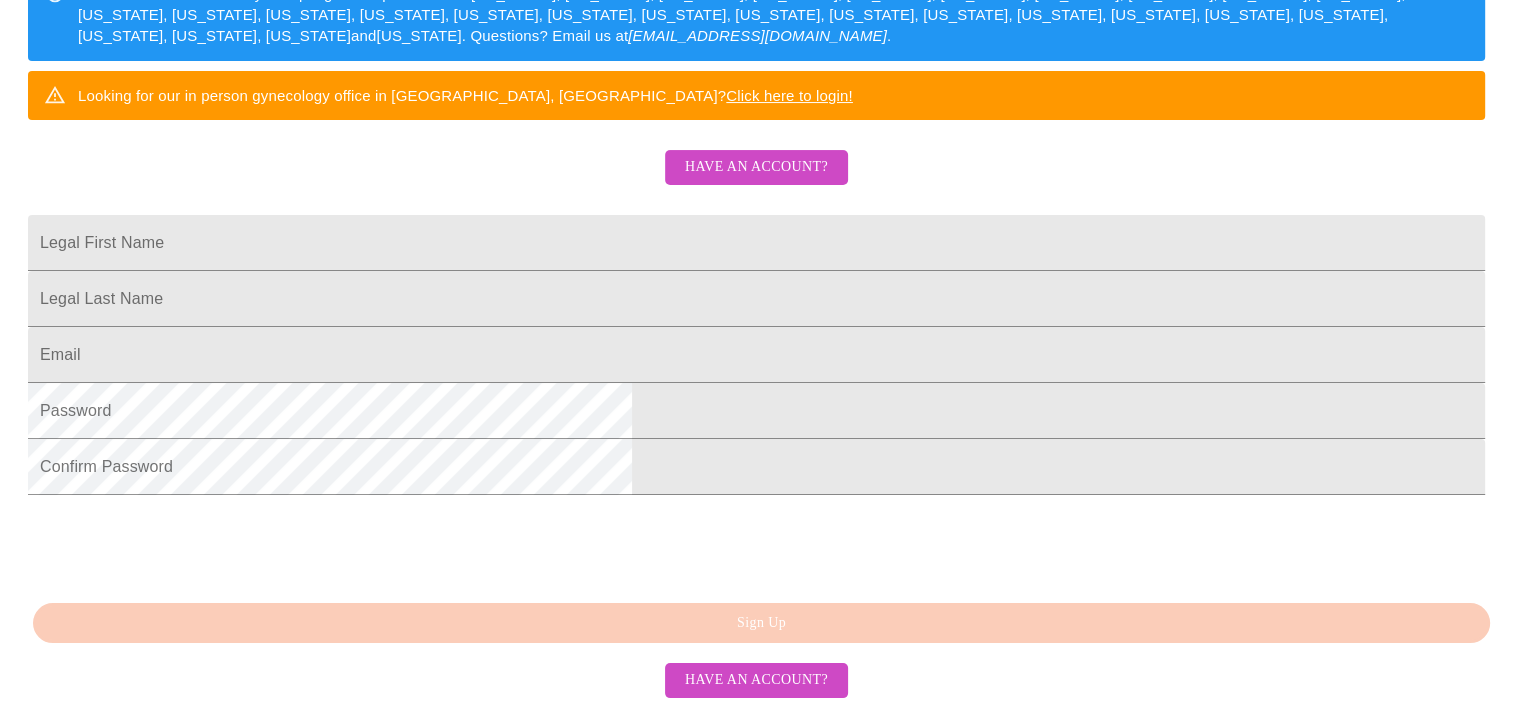 click on "MyMenopauseRx Sign Up Welcome! We are currently accepting virtual patients from  [US_STATE], [US_STATE], [US_STATE], [US_STATE], [US_STATE], [US_STATE], [US_STATE], [US_STATE], [US_STATE], [US_STATE], [US_STATE], [US_STATE], [US_STATE], [US_STATE], [US_STATE], [US_STATE], [US_STATE], [US_STATE], [US_STATE], [US_STATE], [US_STATE], [US_STATE], [US_STATE], [US_STATE], [US_STATE], [US_STATE], [US_STATE]  and  [US_STATE] . Questions? Email us at  [EMAIL_ADDRESS][DOMAIN_NAME] . Looking for our in person gynecology office in [GEOGRAPHIC_DATA], [GEOGRAPHIC_DATA]?  Click here to login! Have an account? Legal First Name Legal Last Name Email Password Confirm Password Sign Up Have an account?" at bounding box center [756, 74] 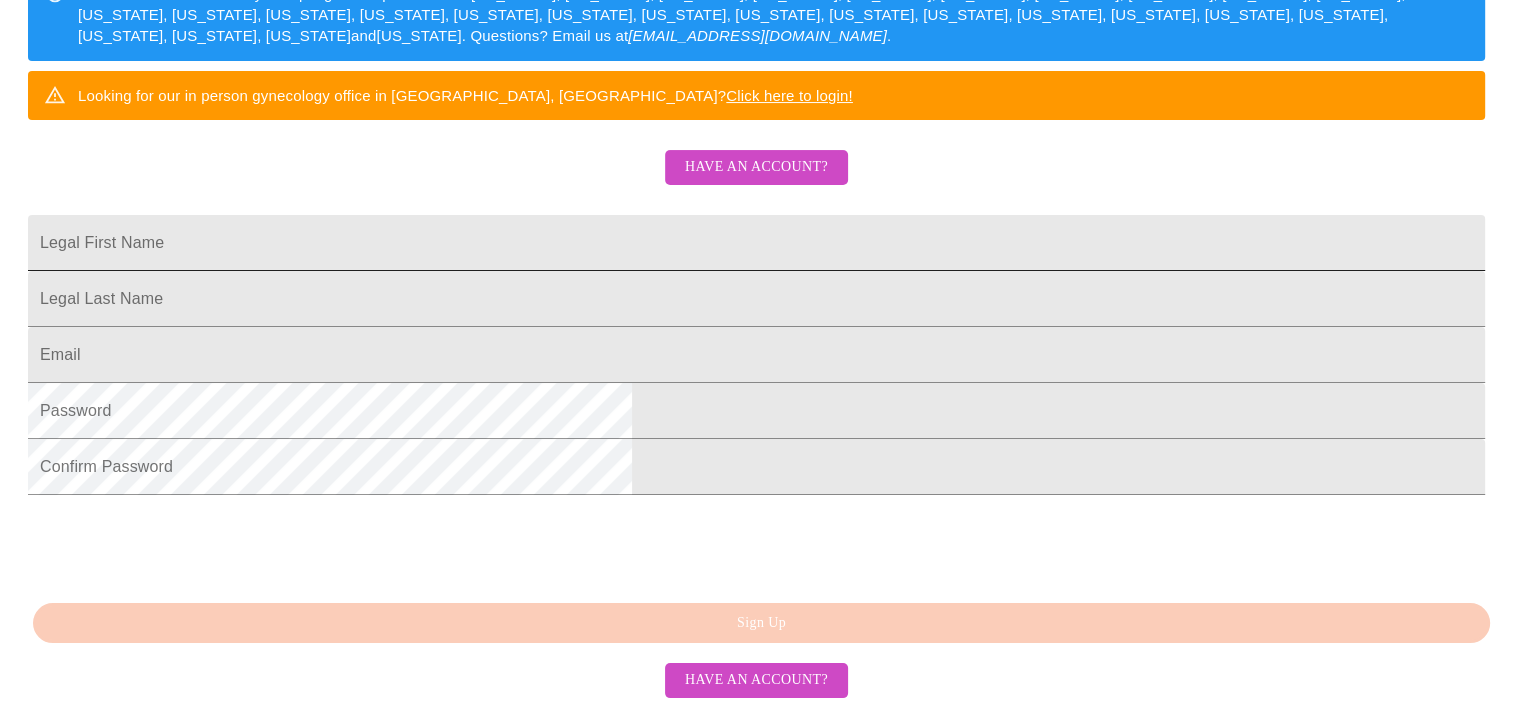 click on "Legal First Name" at bounding box center [756, 243] 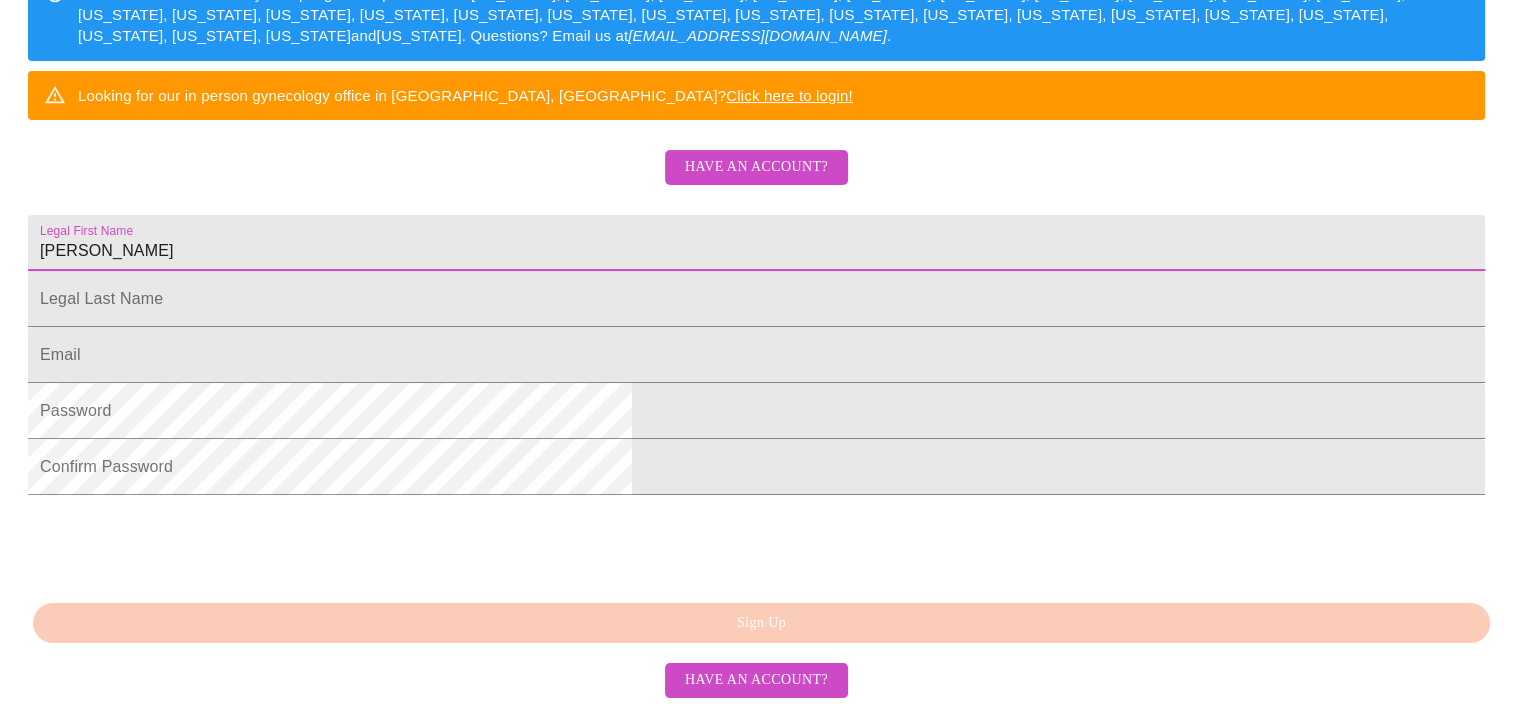 type on "[PERSON_NAME]" 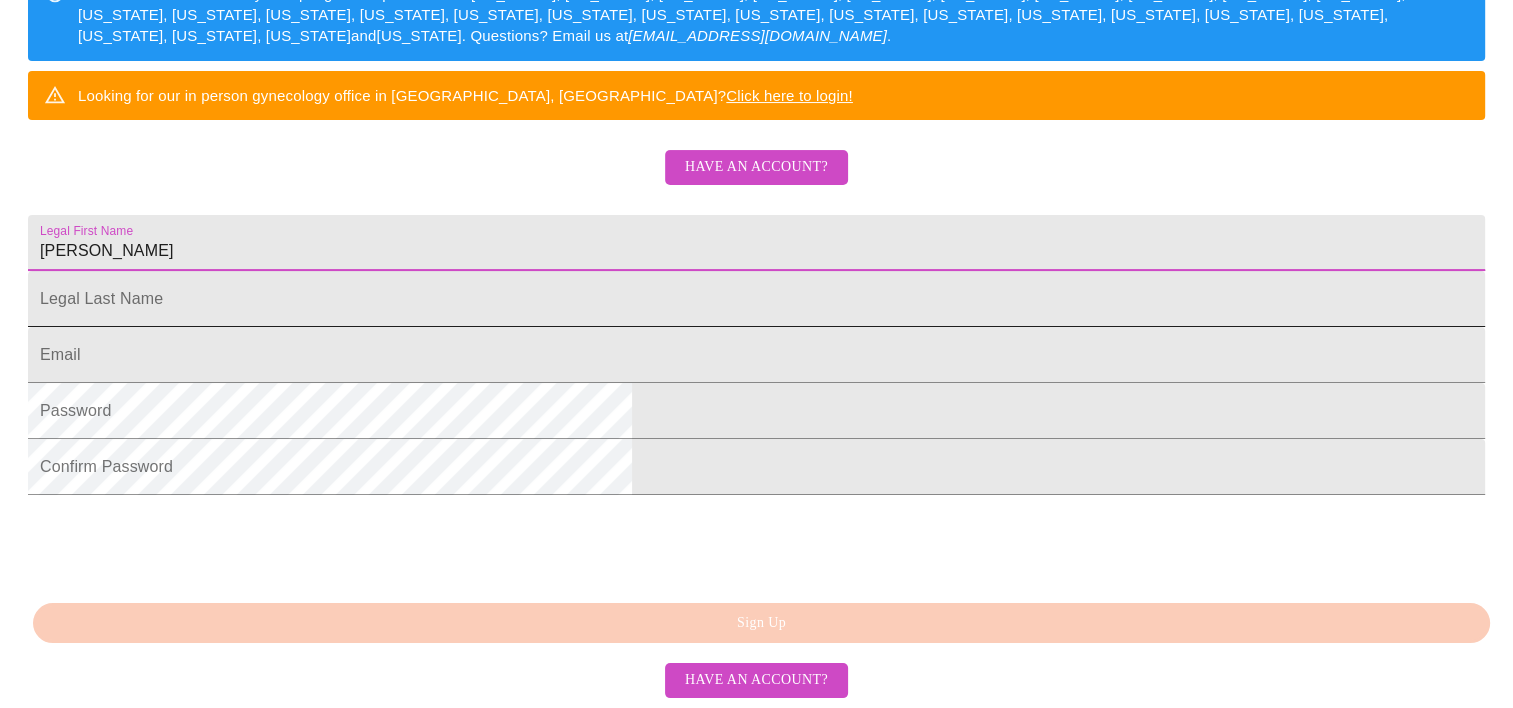click on "Legal First Name" at bounding box center [756, 243] 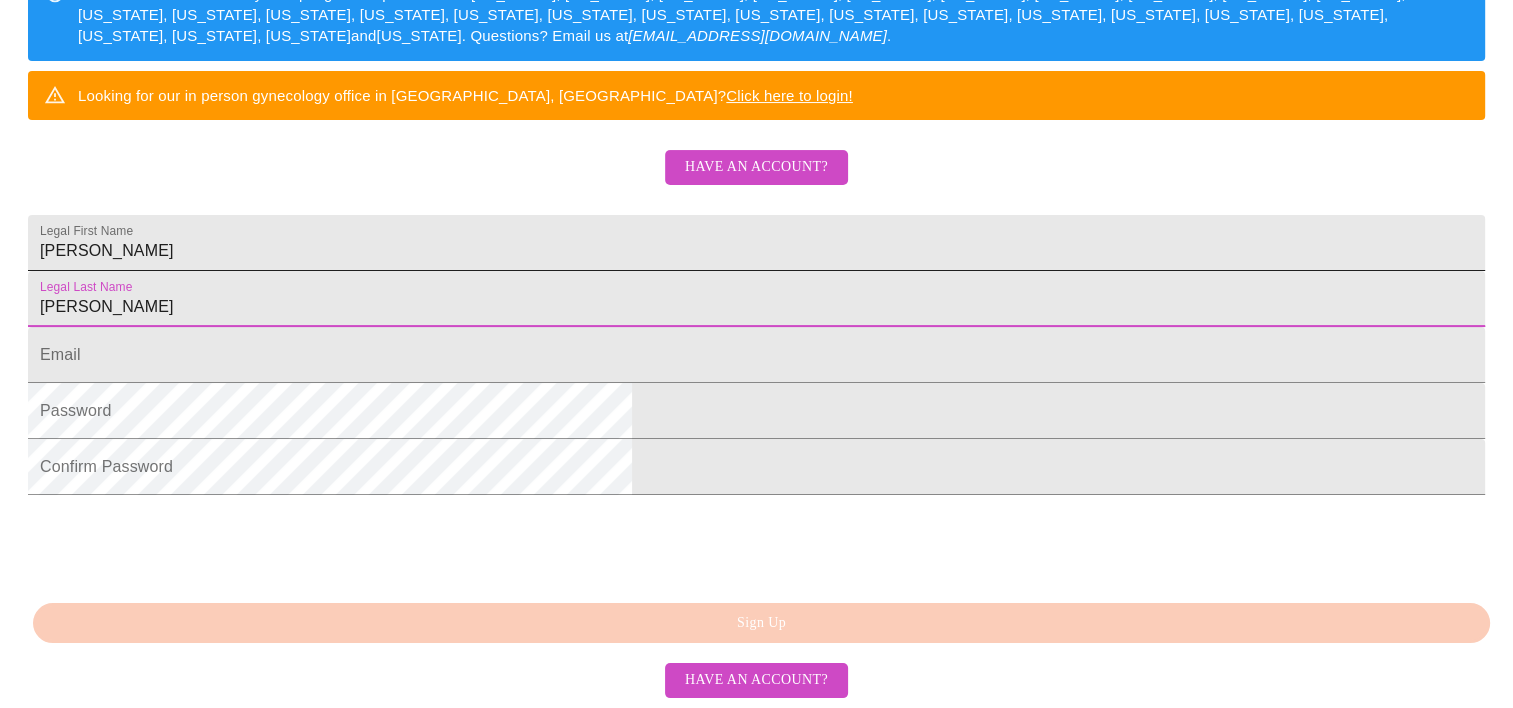type on "[PERSON_NAME]" 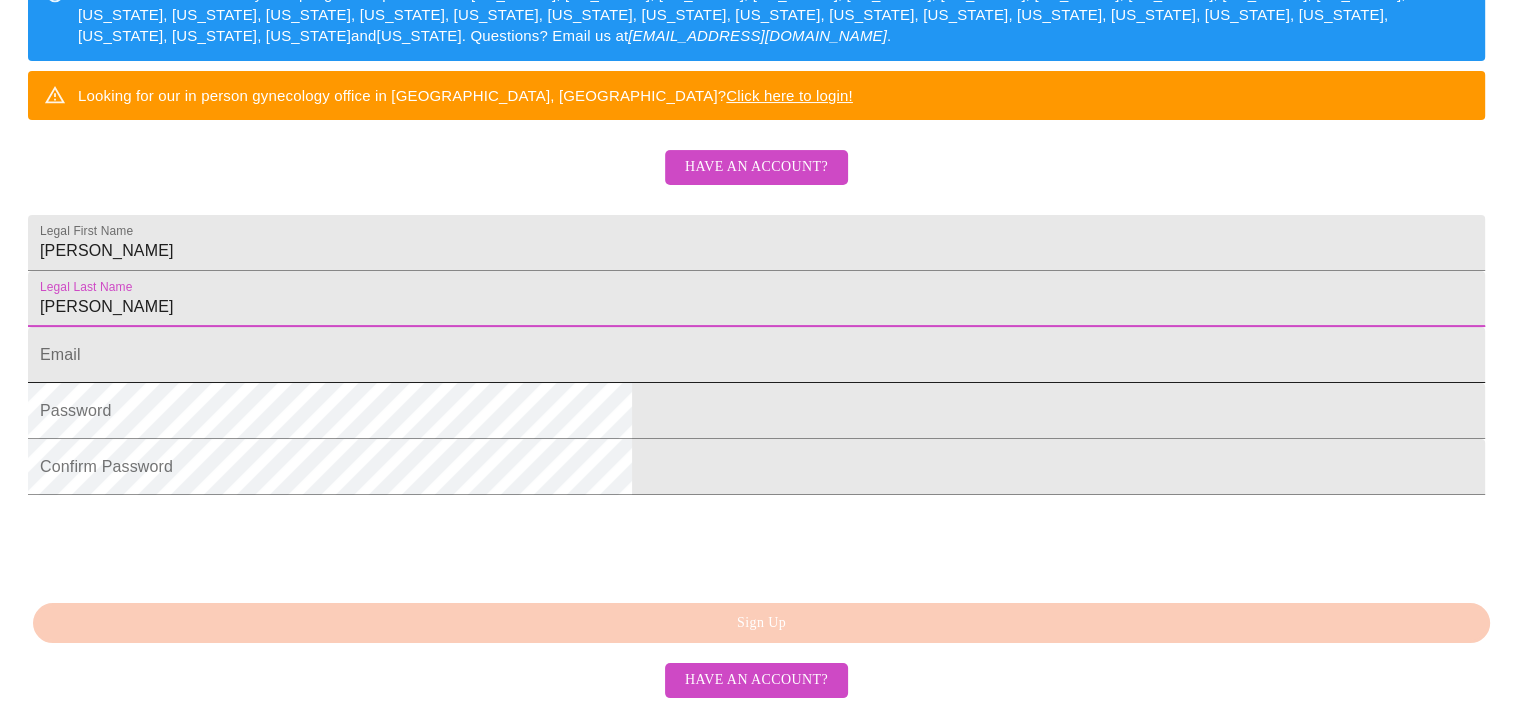 click on "Legal First Name" at bounding box center [756, 355] 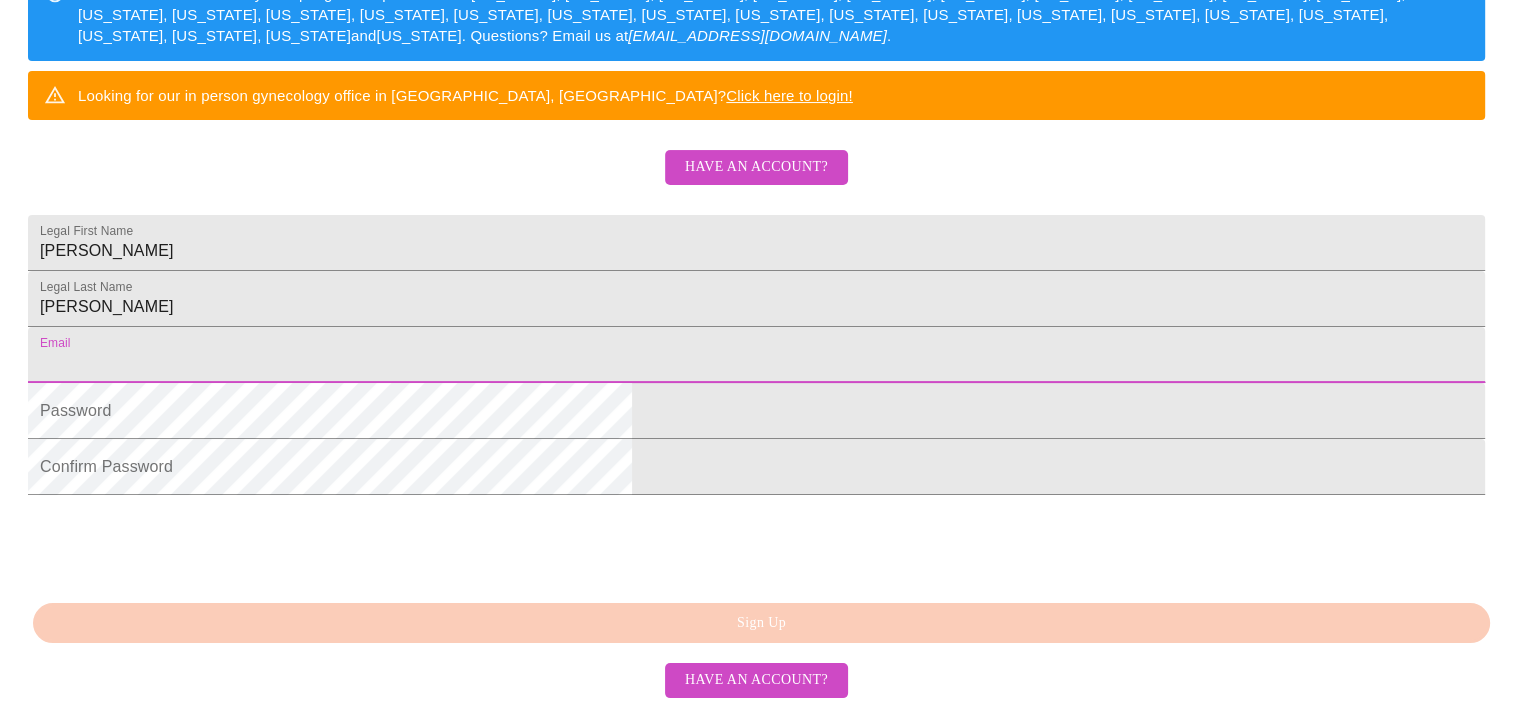 type on "[EMAIL_ADDRESS][DOMAIN_NAME]" 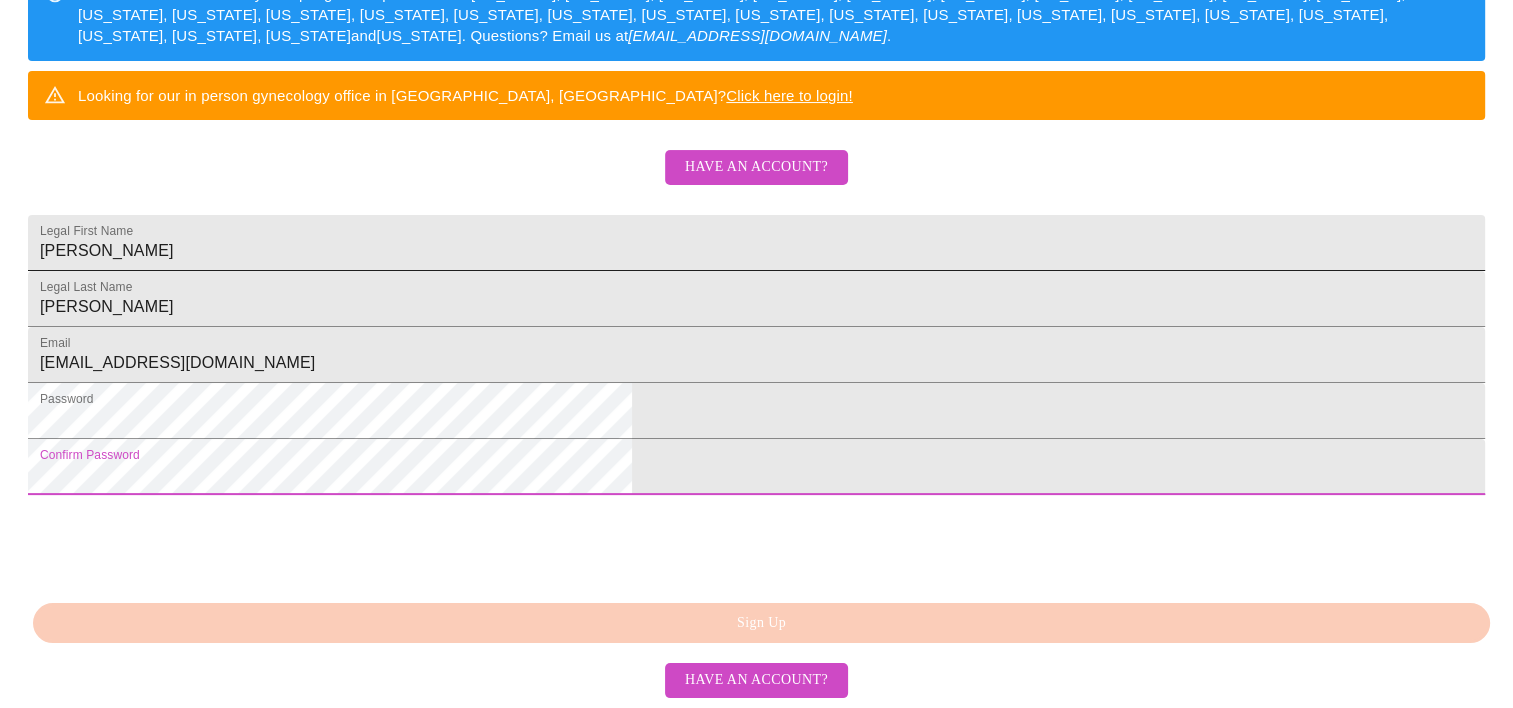 scroll, scrollTop: 484, scrollLeft: 0, axis: vertical 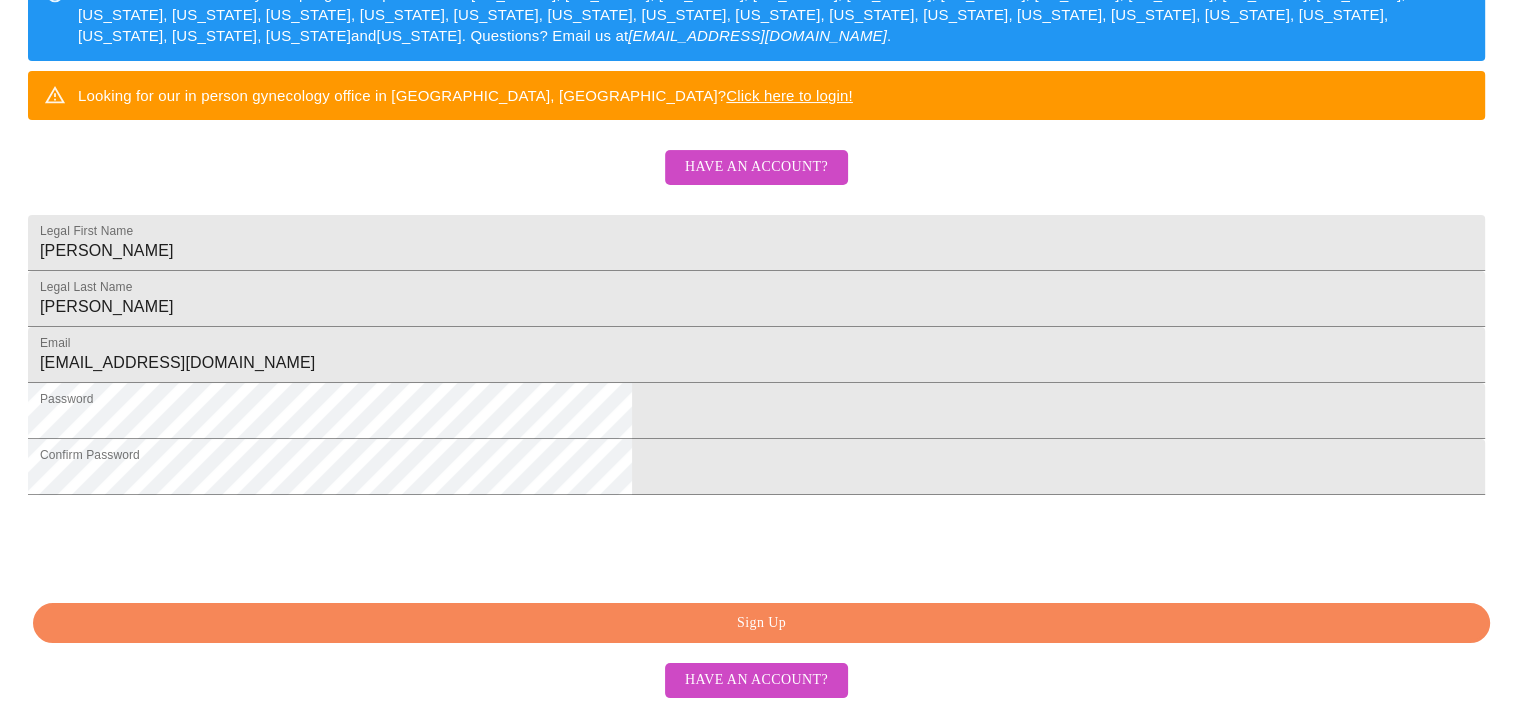 click on "Sign Up" at bounding box center [761, 623] 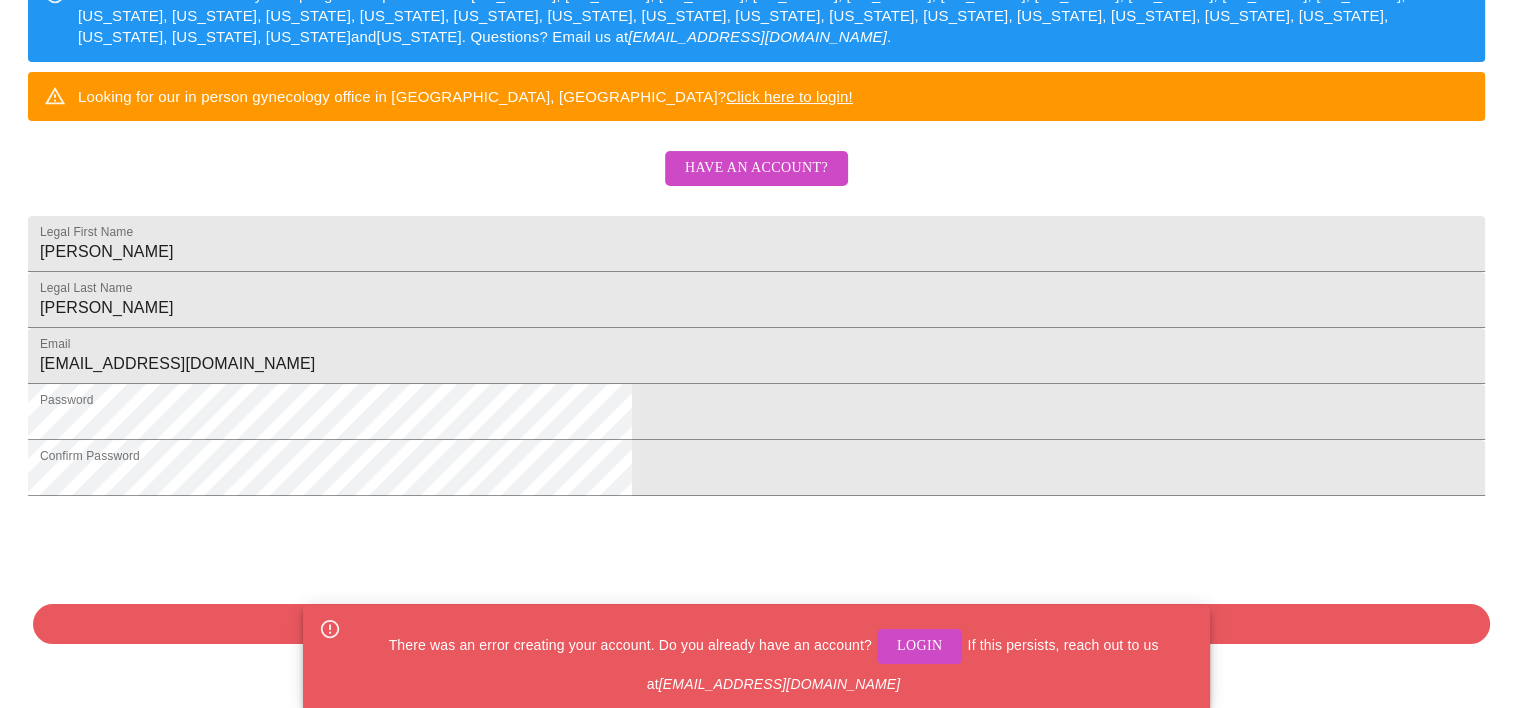 scroll, scrollTop: 512, scrollLeft: 0, axis: vertical 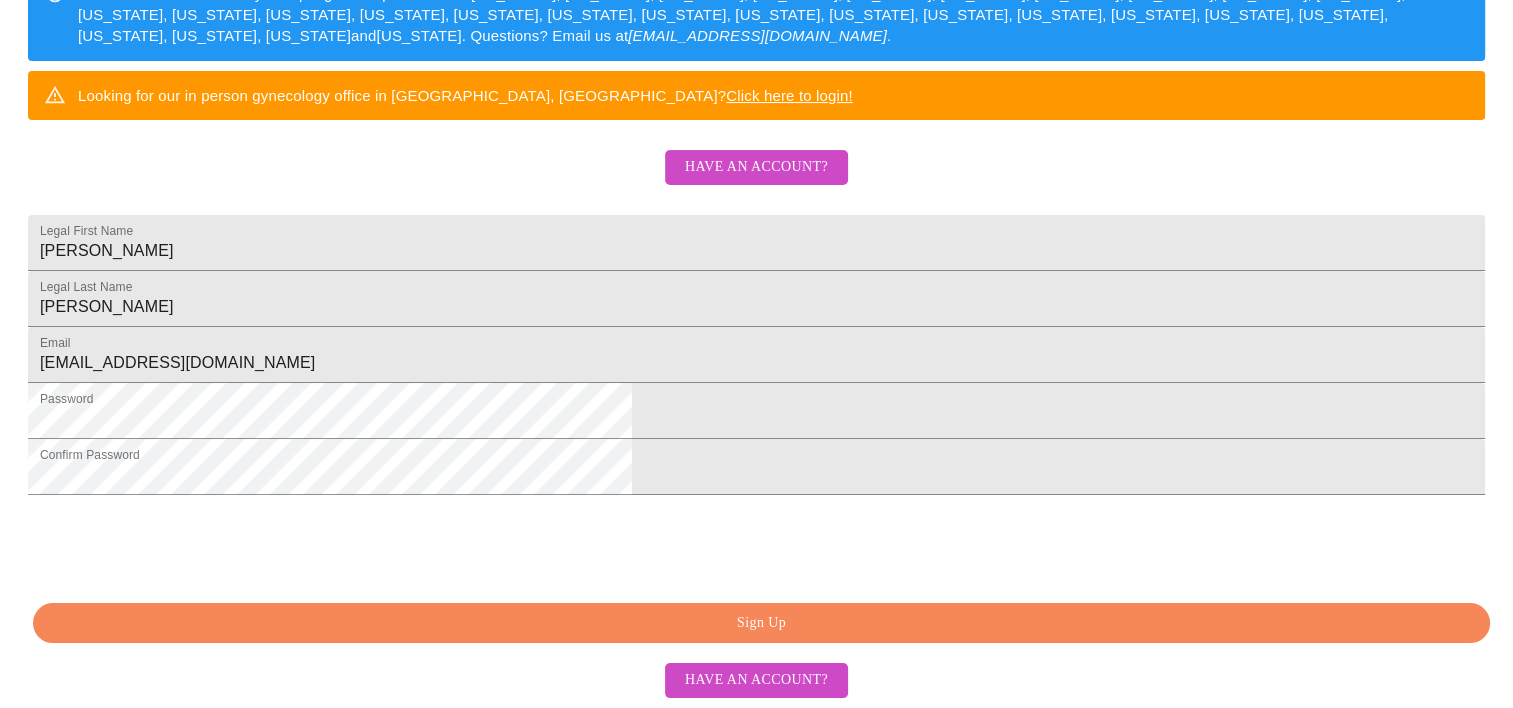click on "Sign Up" at bounding box center (761, 623) 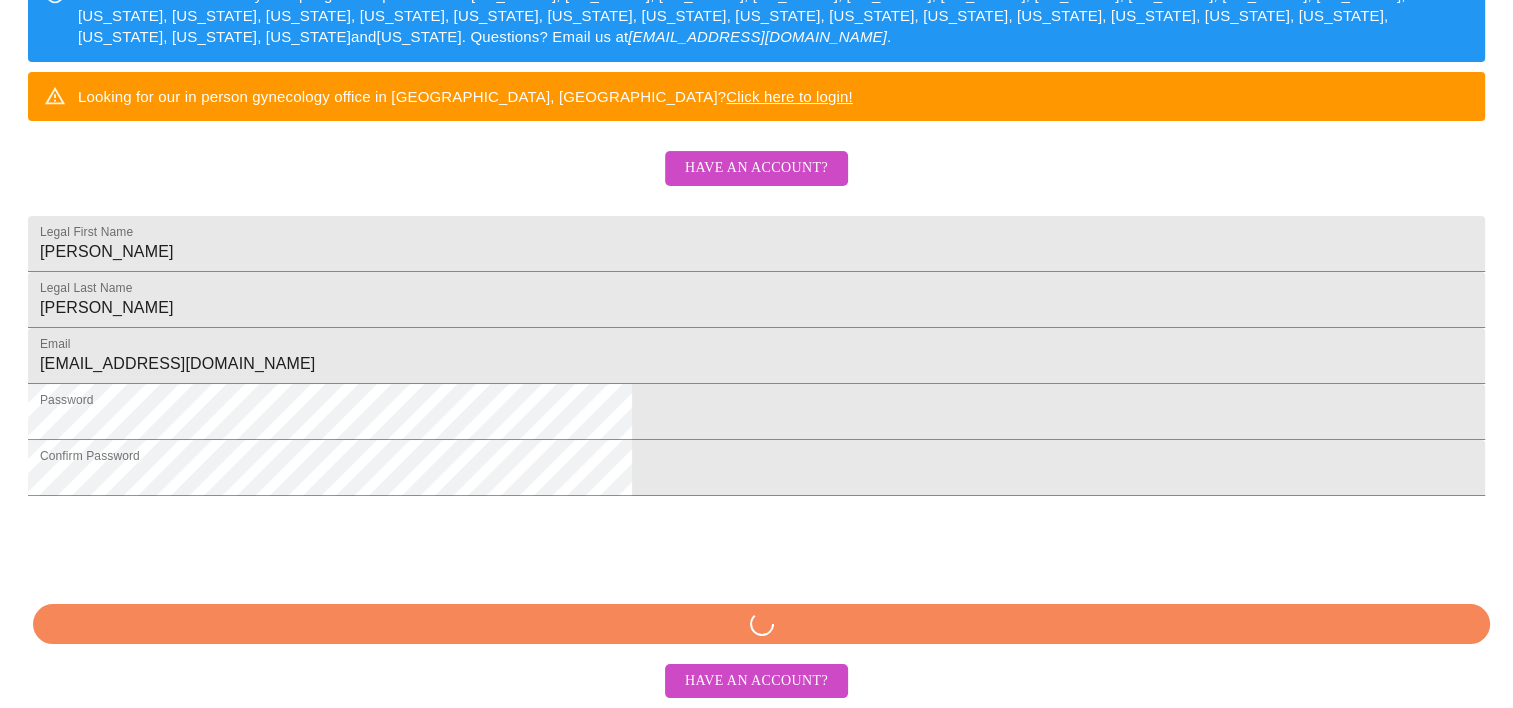 scroll, scrollTop: 512, scrollLeft: 0, axis: vertical 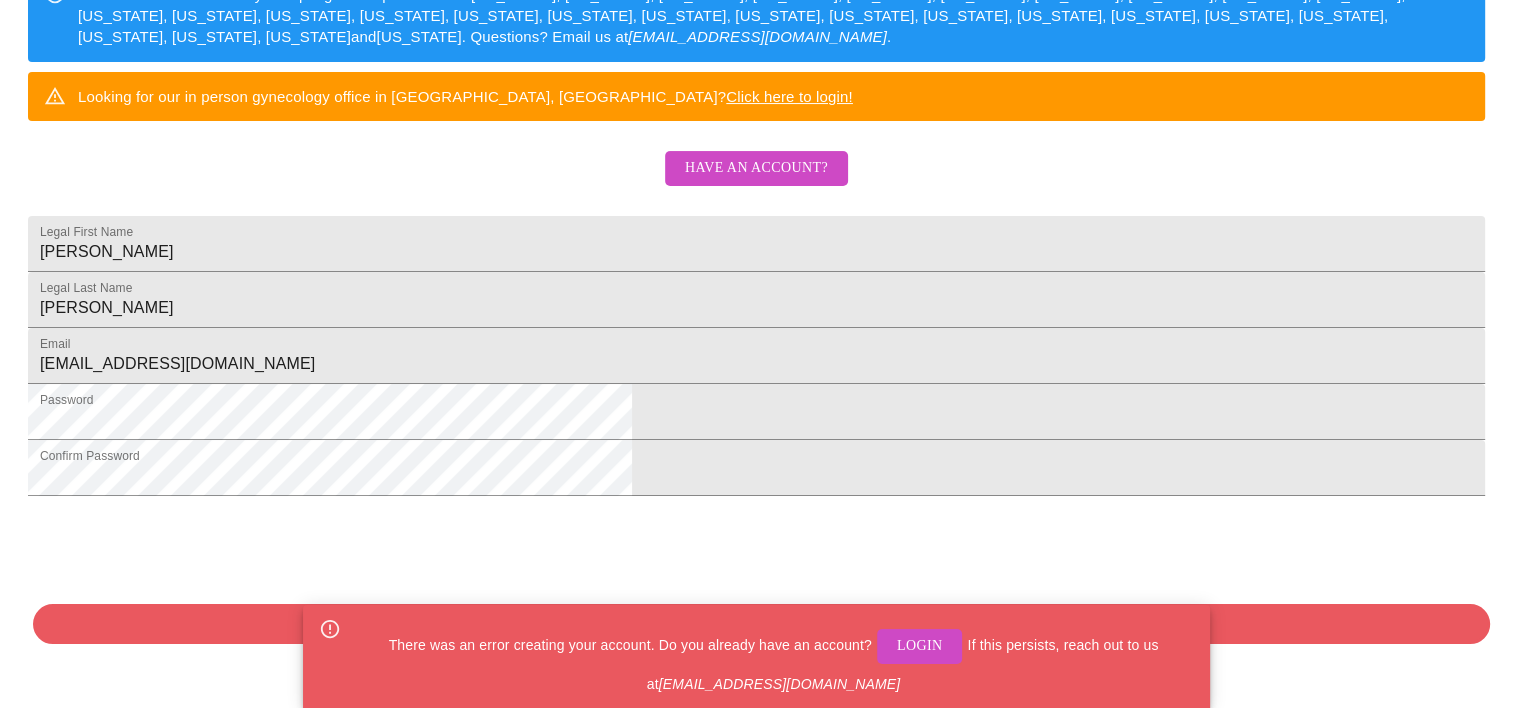 click on "Login" at bounding box center (920, 646) 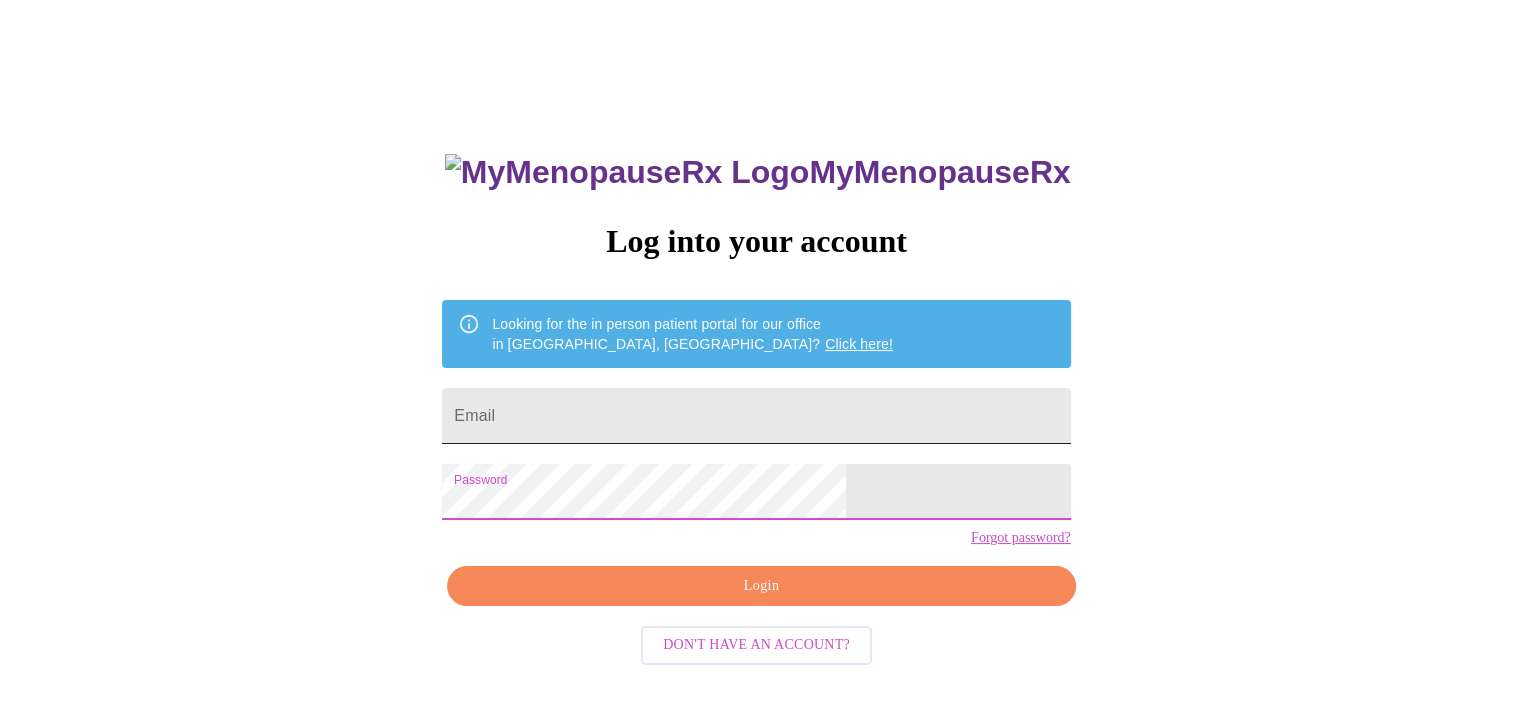 click on "Email" at bounding box center [756, 416] 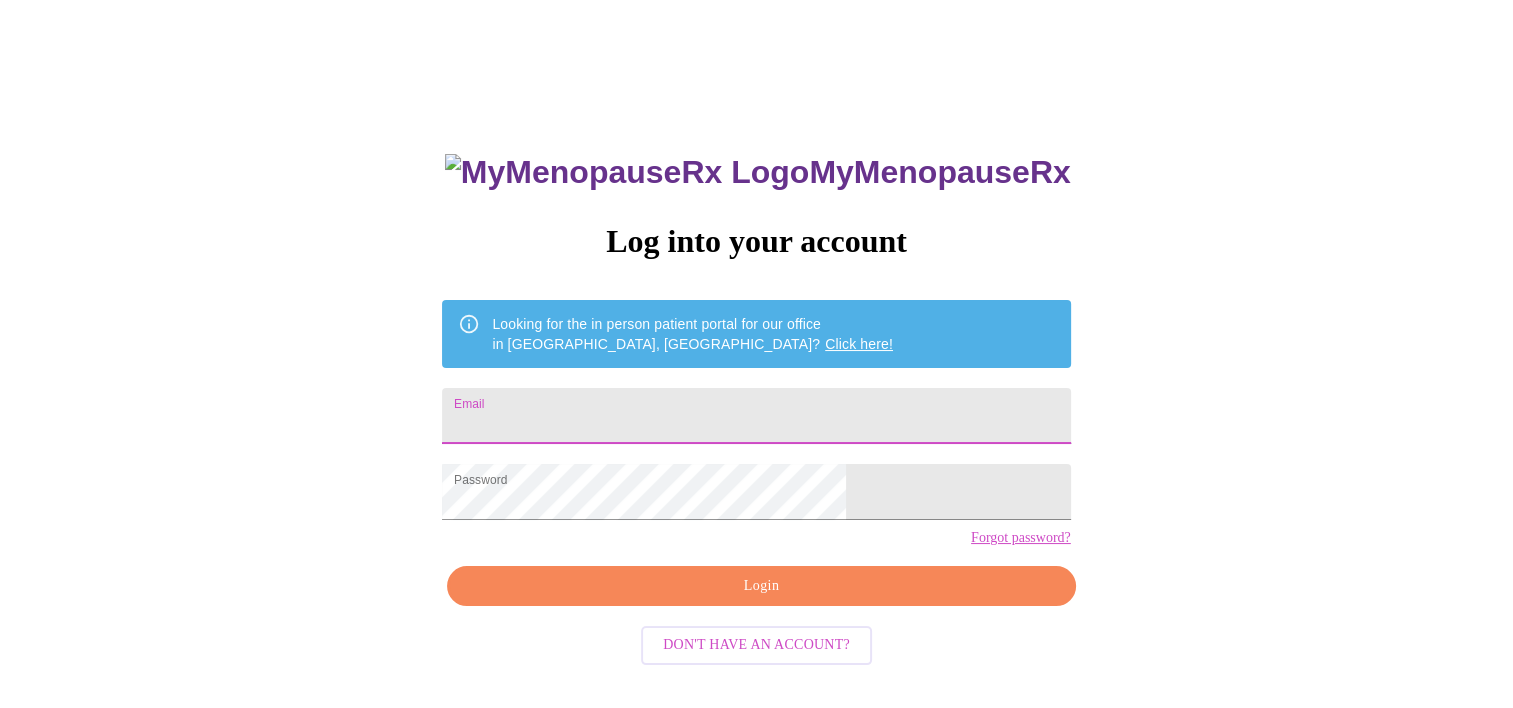 type on "[EMAIL_ADDRESS][DOMAIN_NAME]" 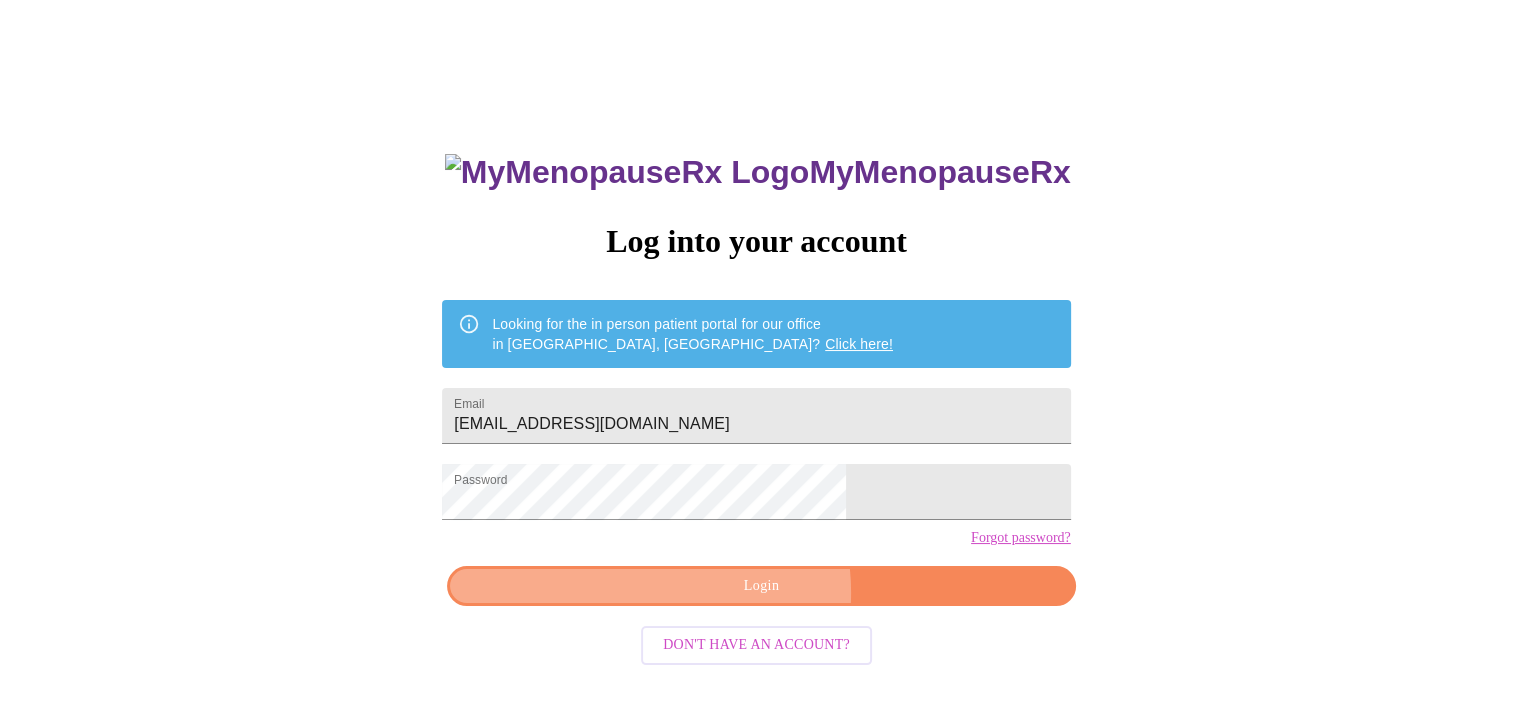 click on "Login" at bounding box center (761, 586) 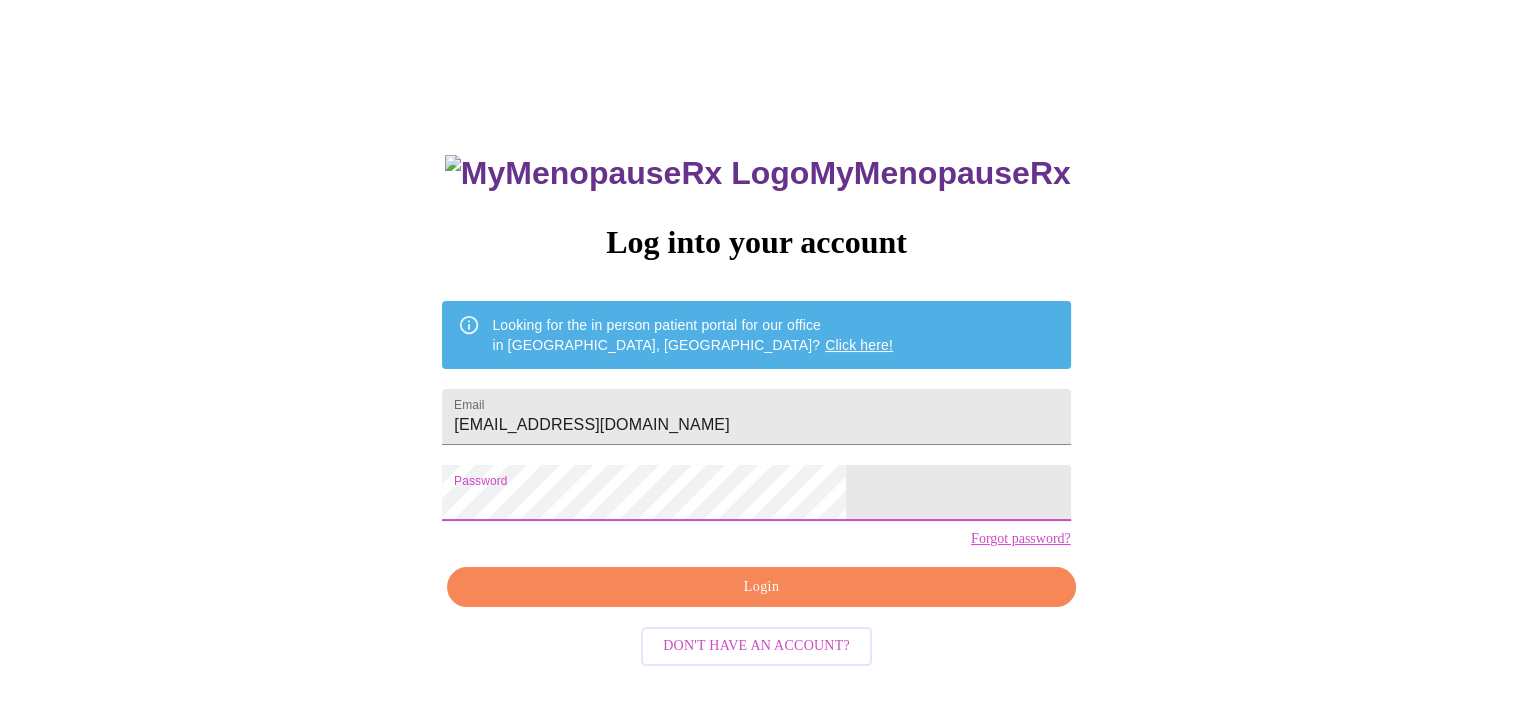 click on "Login" at bounding box center (761, 587) 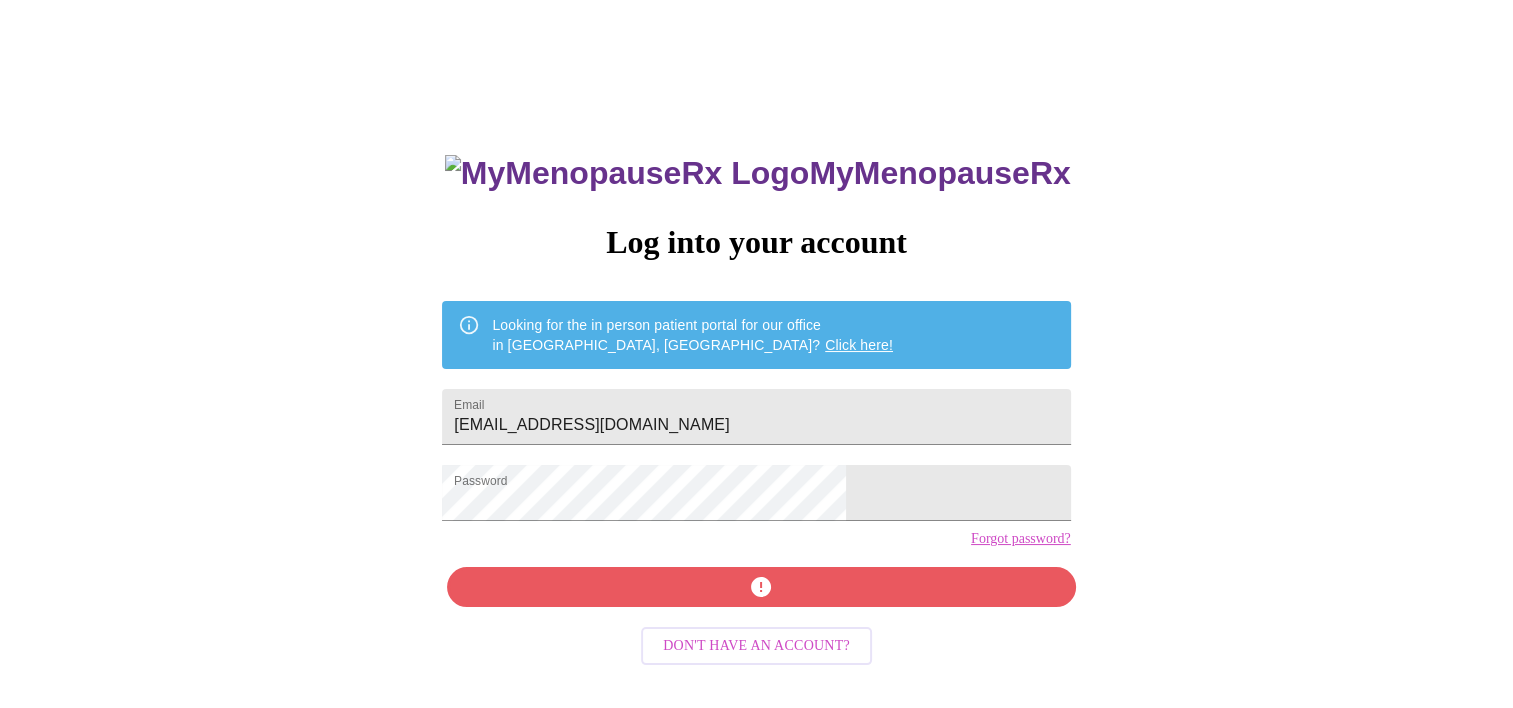 click on "Forgot password?" at bounding box center (1021, 539) 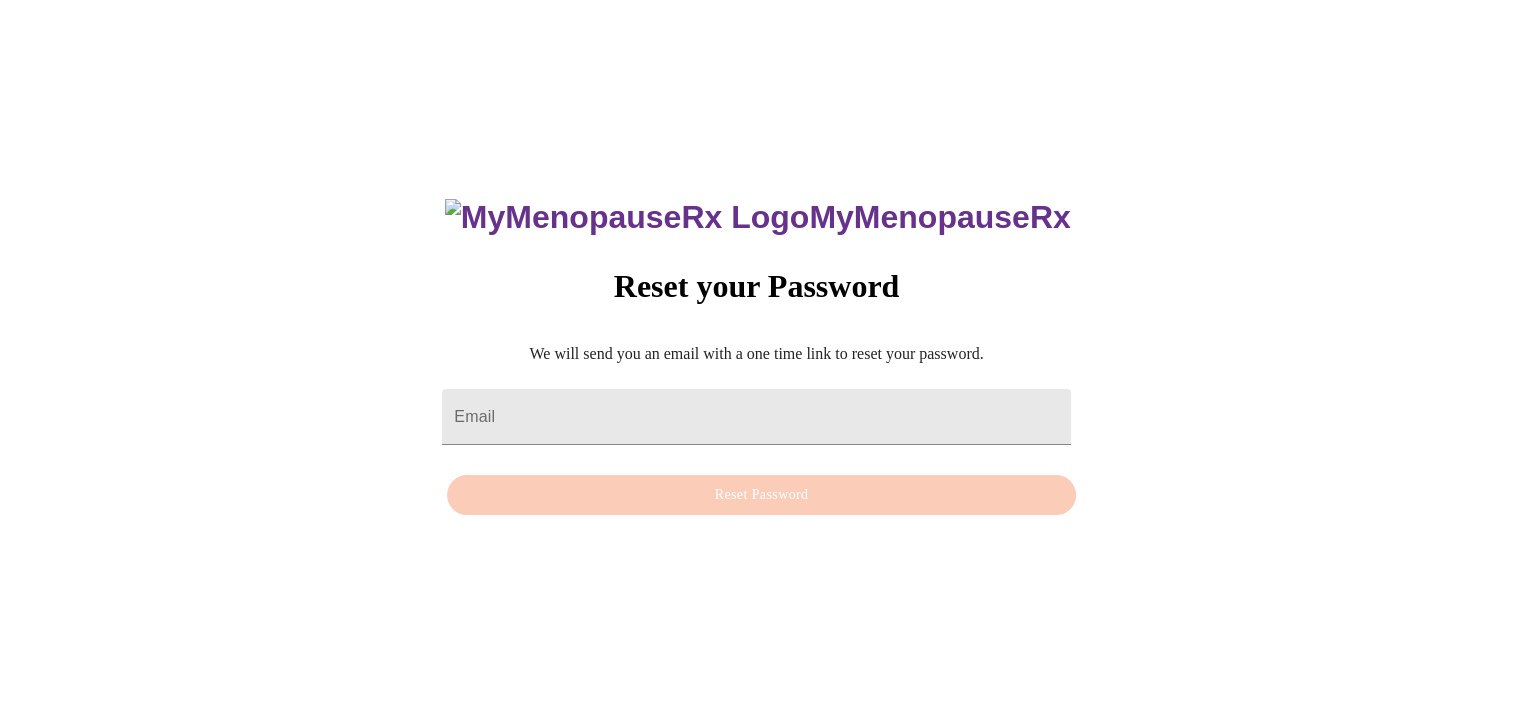 scroll, scrollTop: 20, scrollLeft: 0, axis: vertical 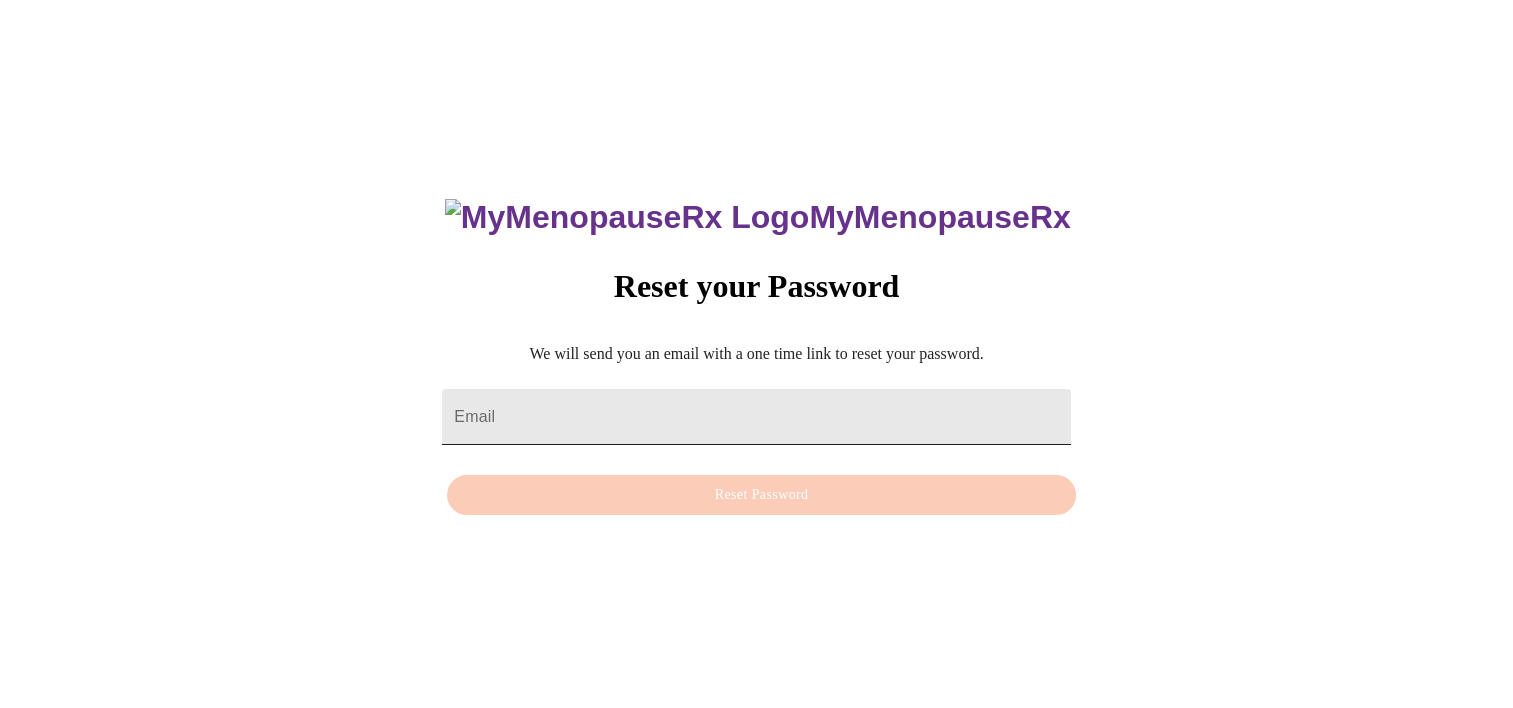 click on "Email" at bounding box center [756, 417] 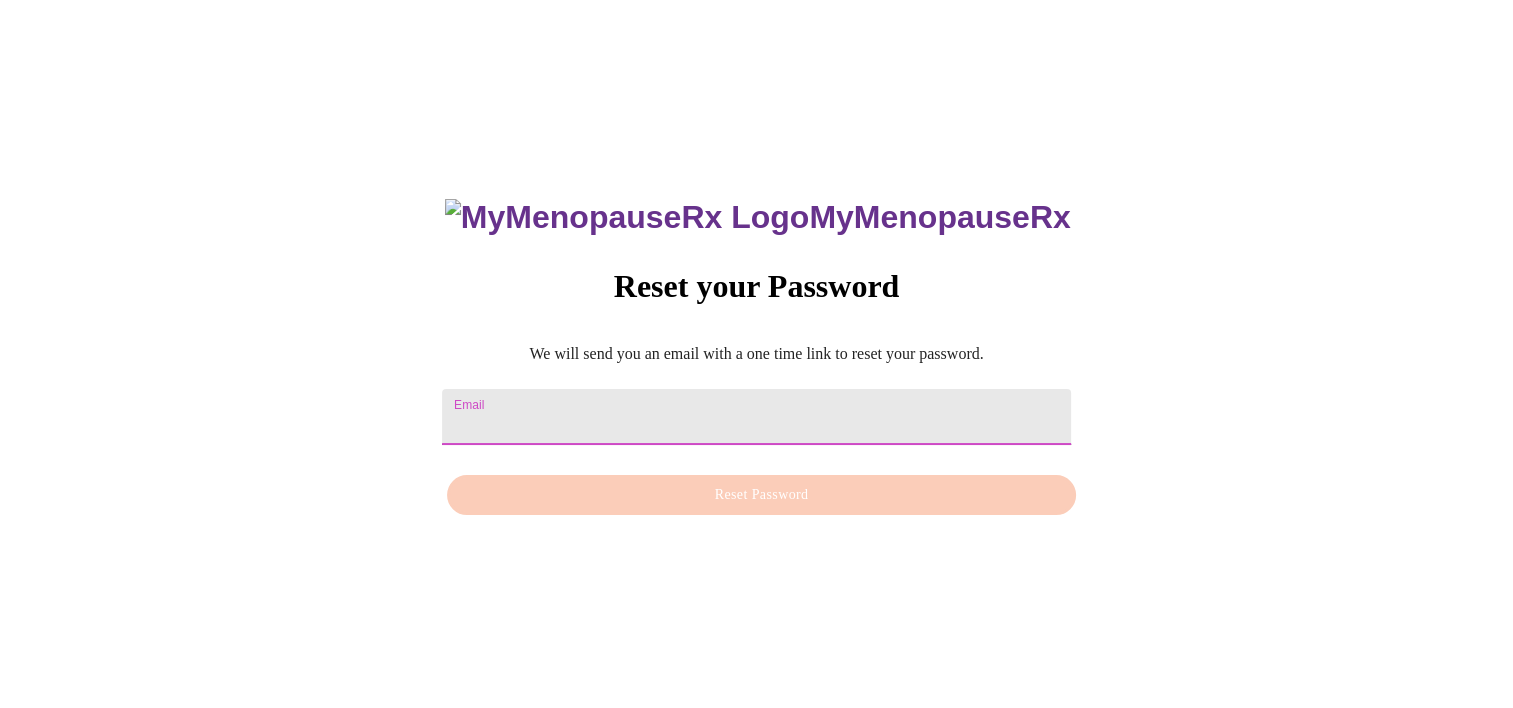 type on "[EMAIL_ADDRESS][DOMAIN_NAME]" 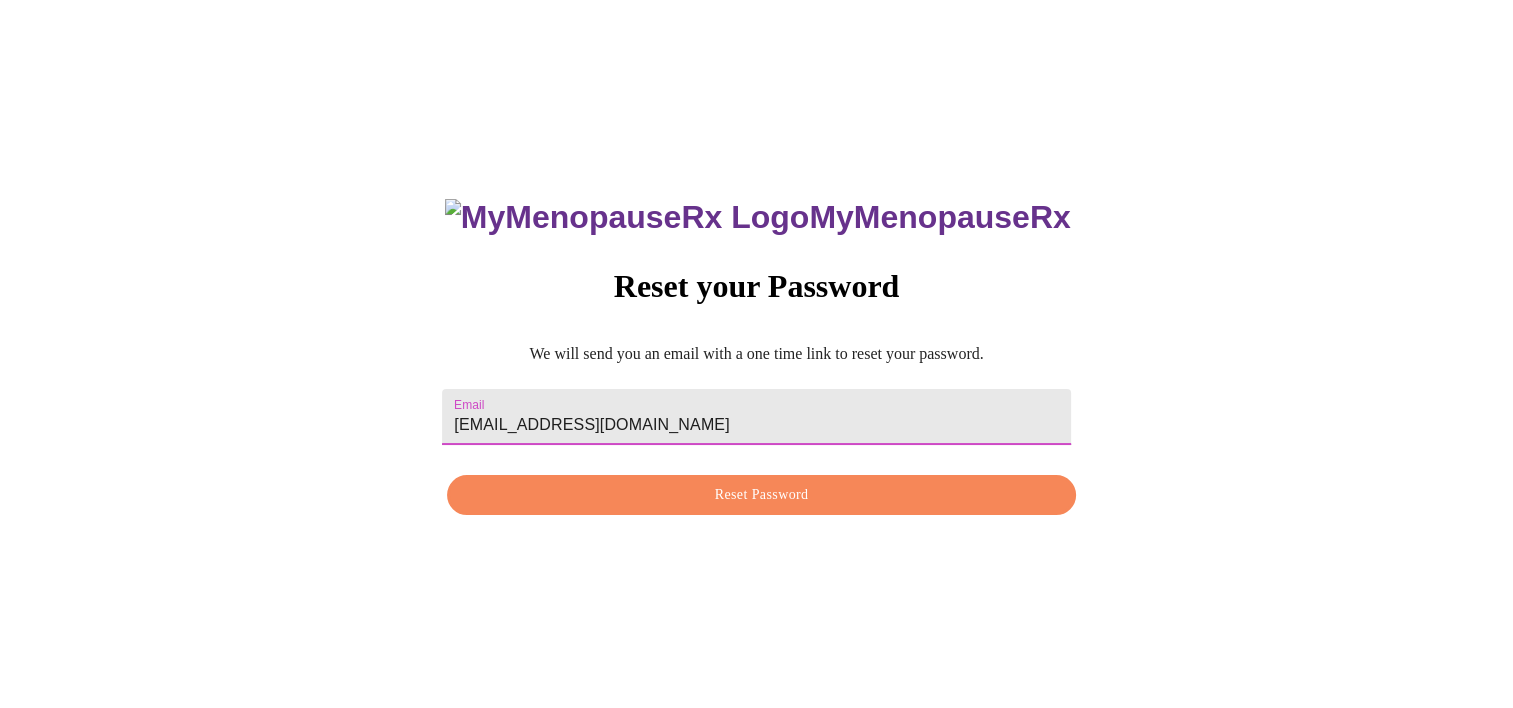 click on "Reset Password" at bounding box center (761, 495) 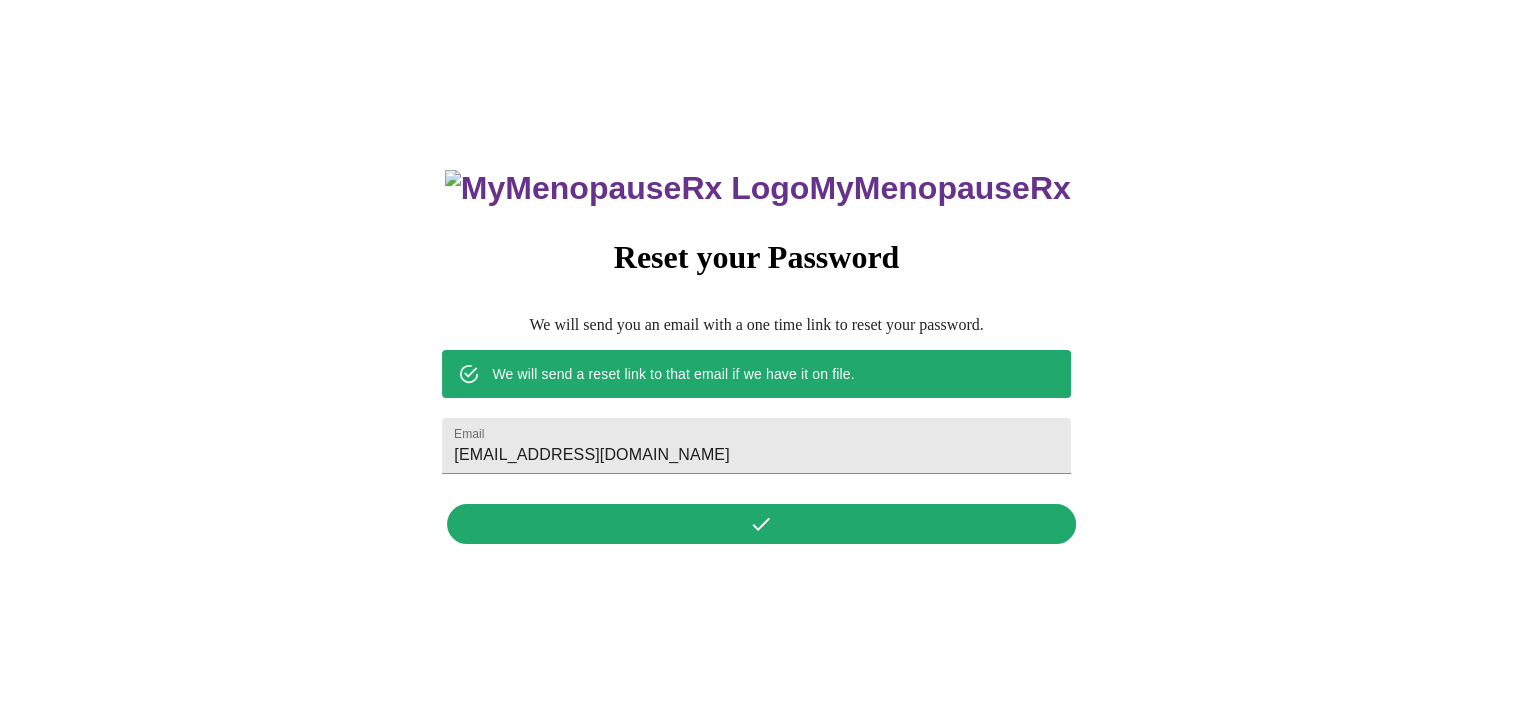 scroll, scrollTop: 0, scrollLeft: 0, axis: both 